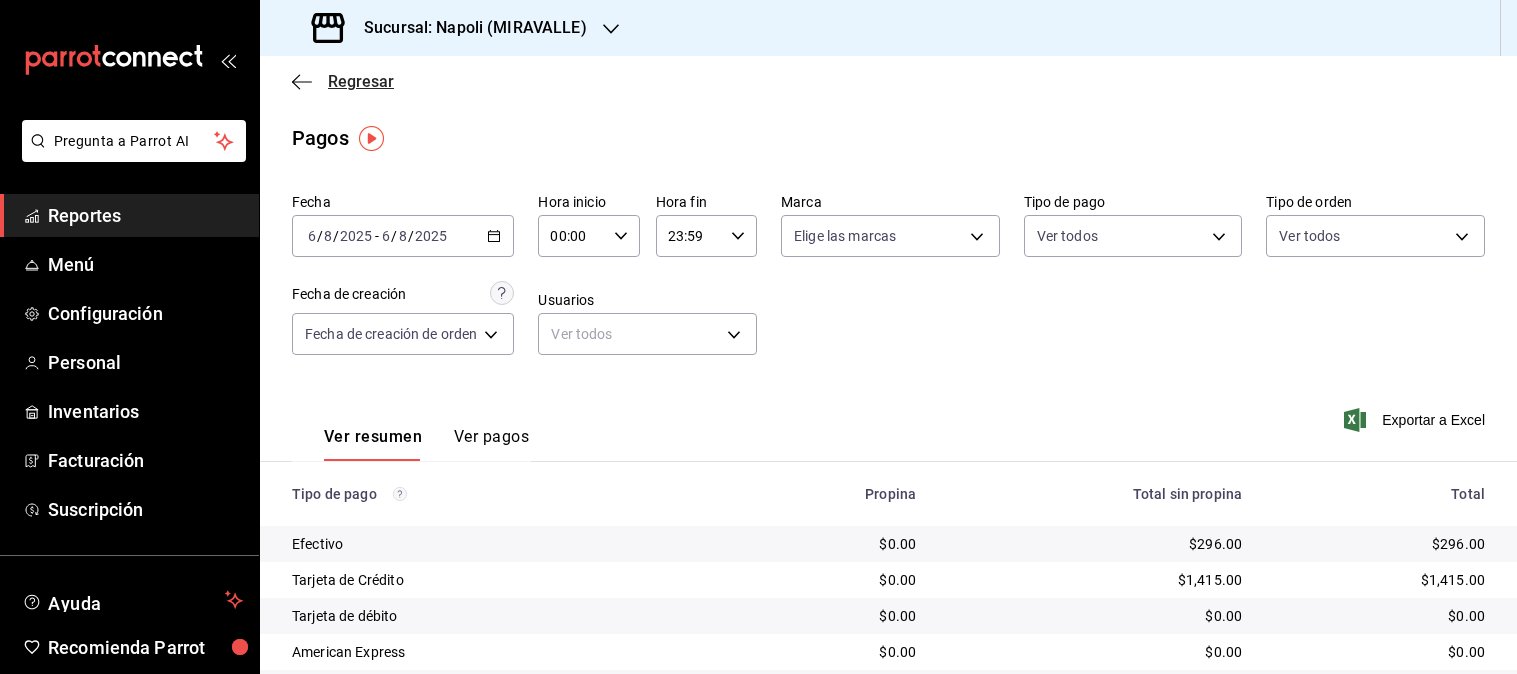 scroll, scrollTop: 0, scrollLeft: 0, axis: both 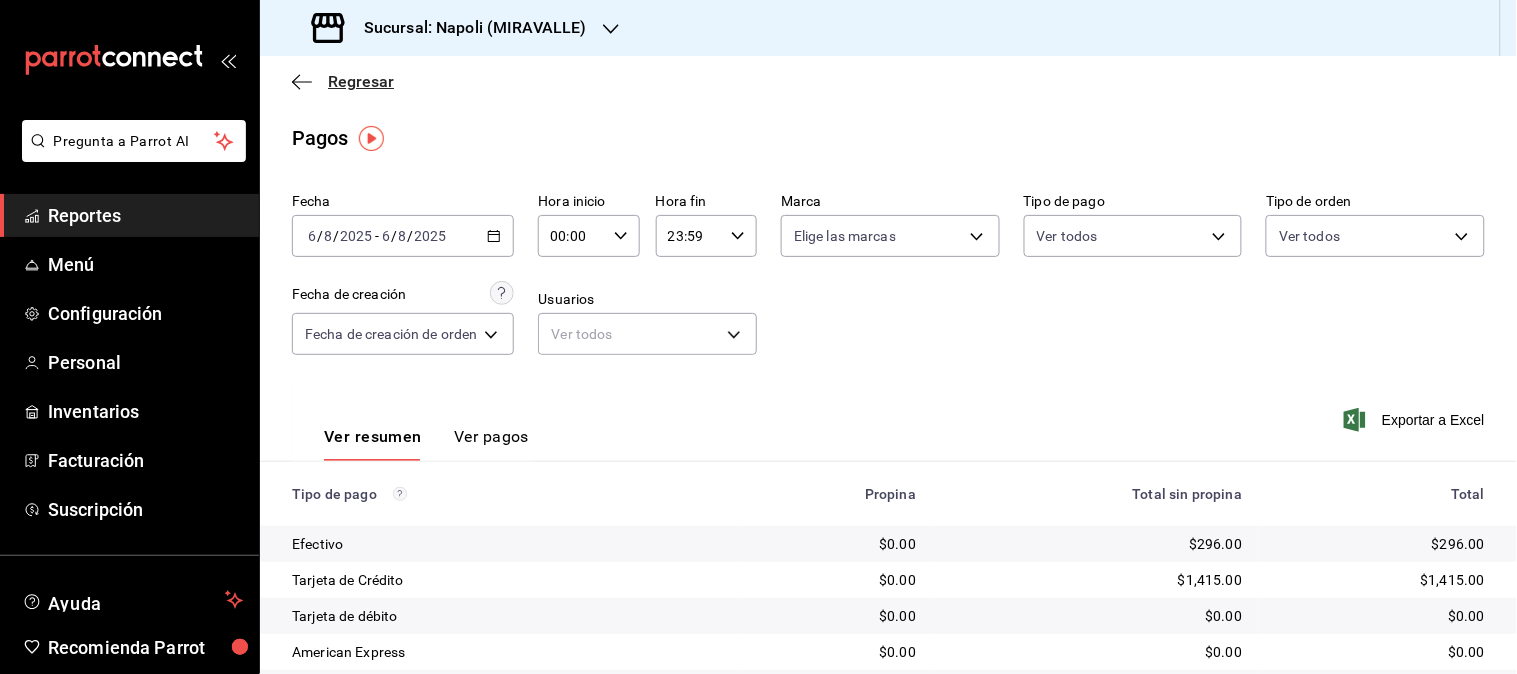 click on "Regresar" at bounding box center [361, 81] 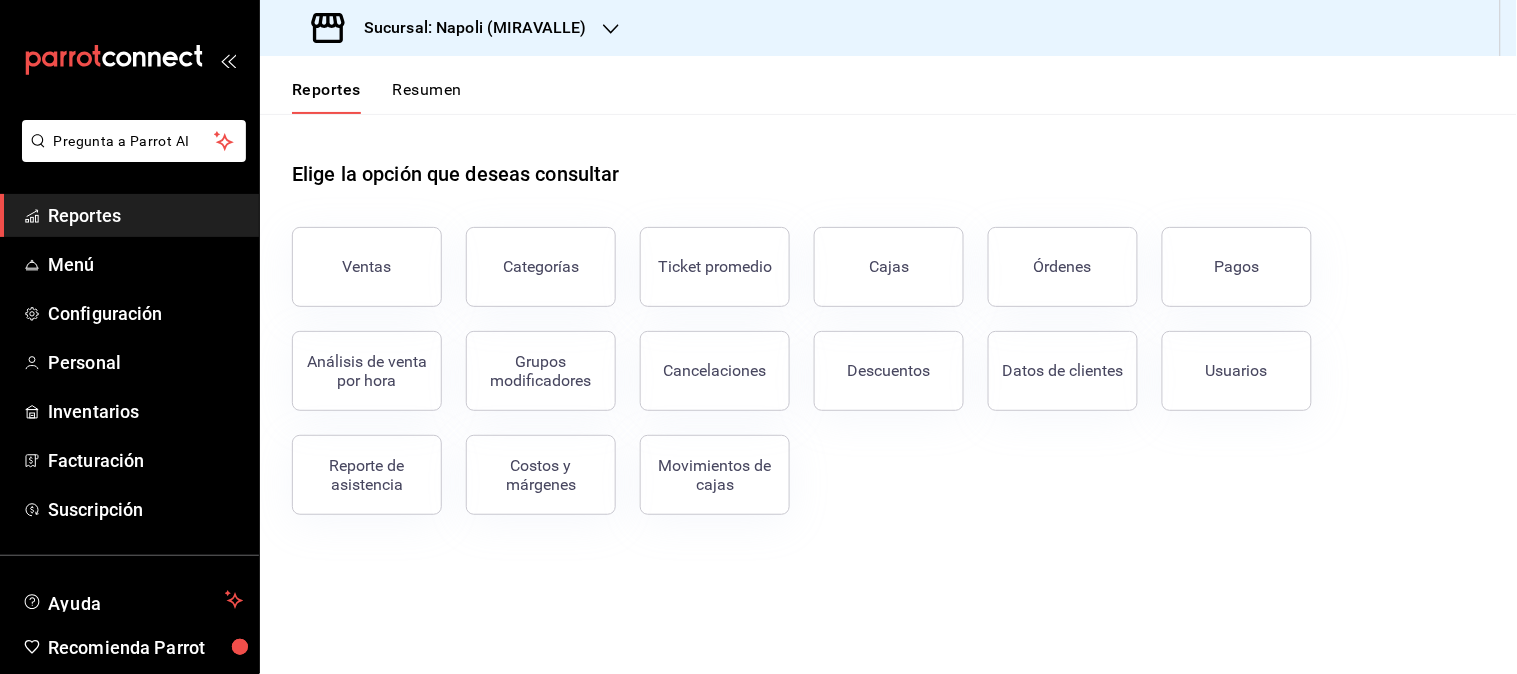 click on "Sucursal: Napoli (MIRAVALLE)" at bounding box center [451, 28] 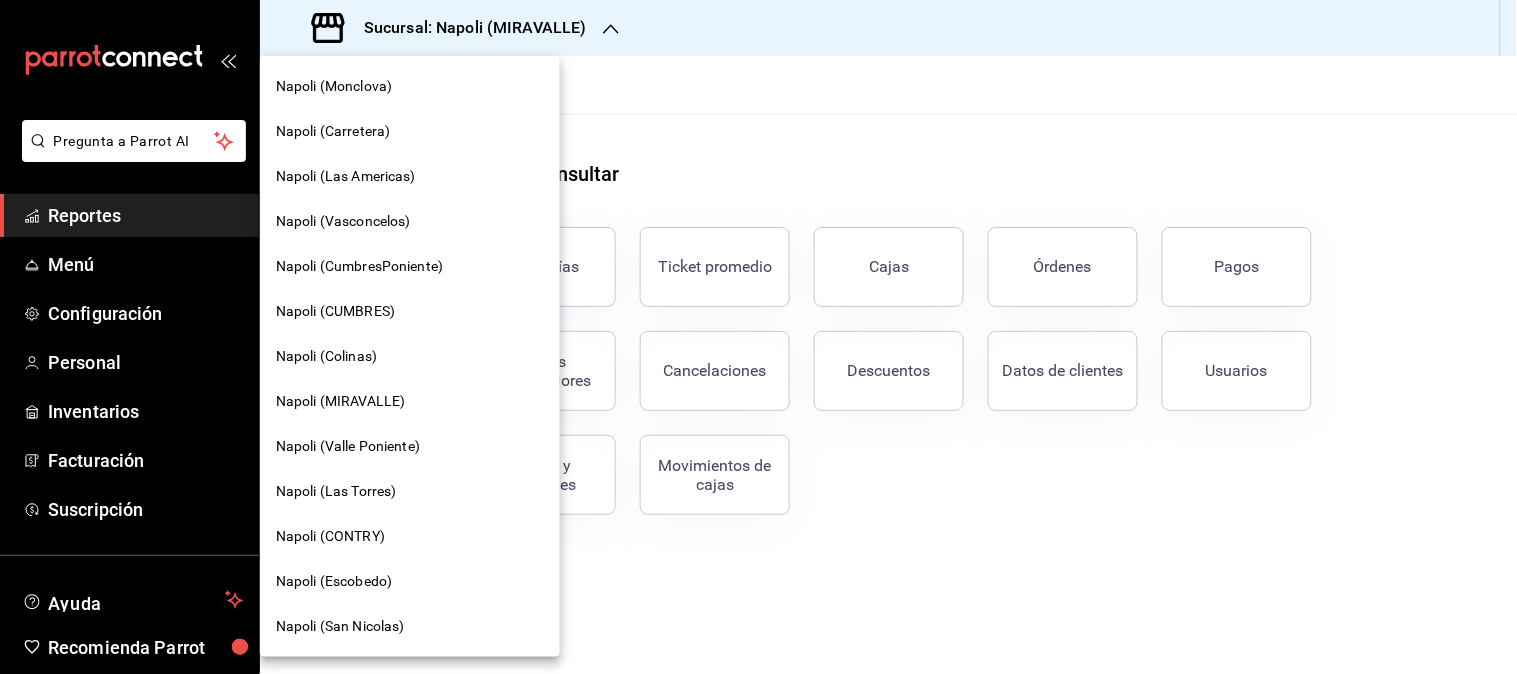 click on "Napoli (San Nicolas)" at bounding box center (340, 626) 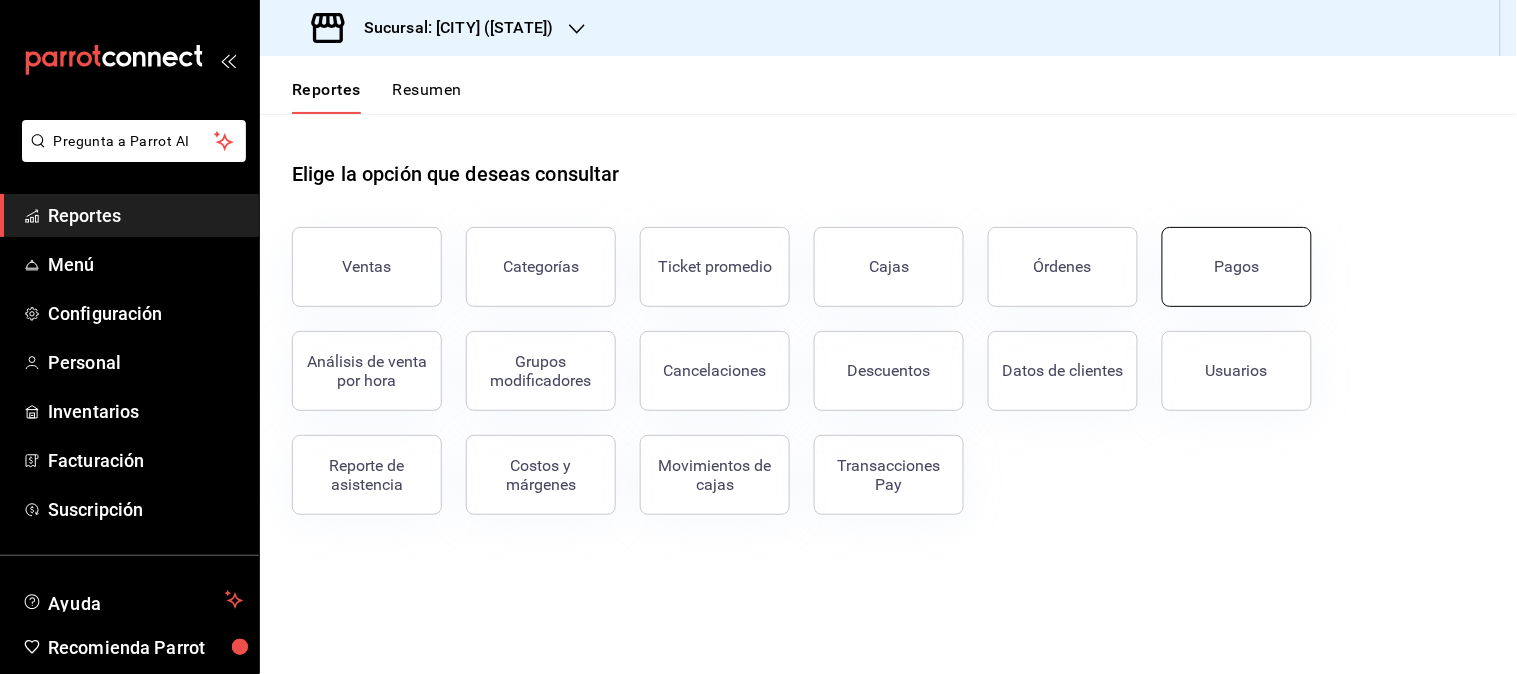 click on "Pagos" at bounding box center (1237, 266) 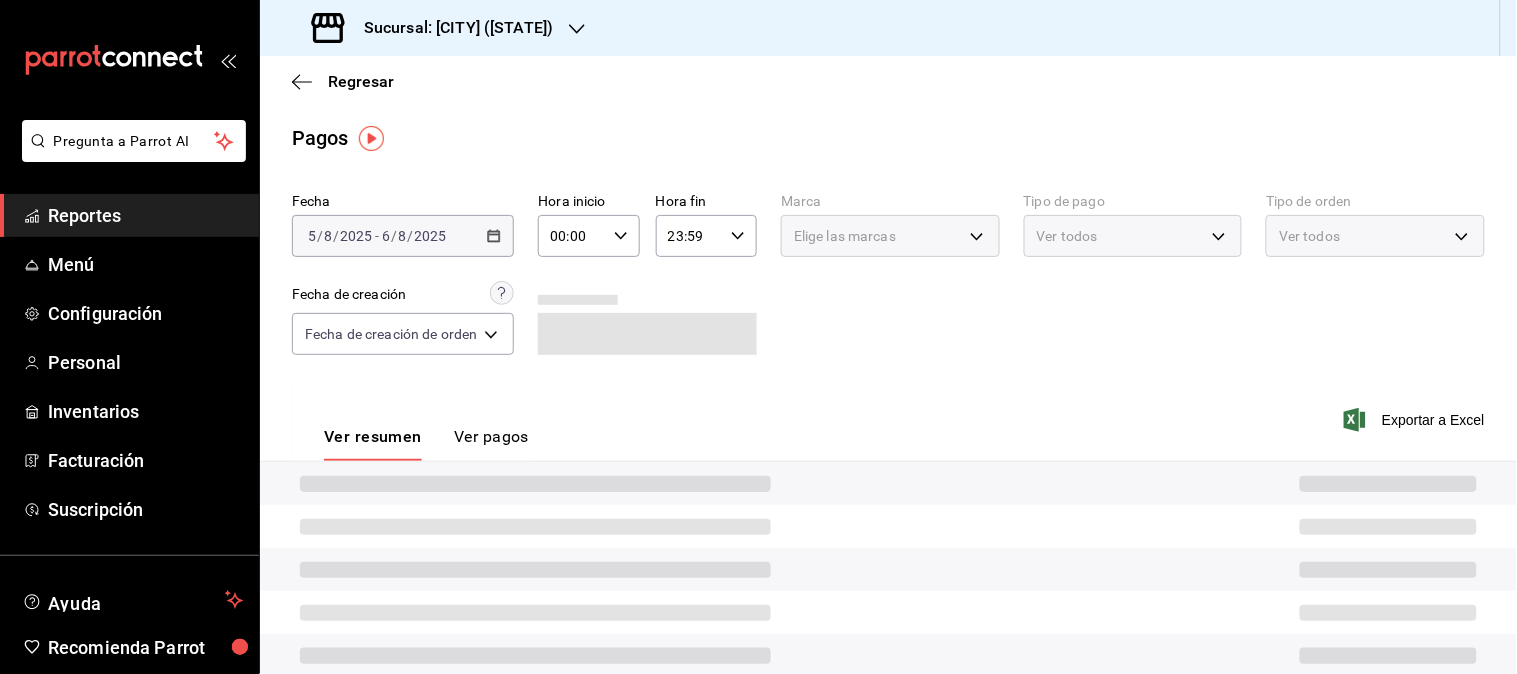 click on "Fecha [DATE] [DATE] - [DATE] [DATE] Hora inicio 00:00 Hora inicio Hora fin 23:59 Hora fin Marca Elige las marcas Tipo de pago Ver todos Tipo de orden Ver todos Fecha de creación   Fecha de creación de orden ORDER" at bounding box center (888, 282) 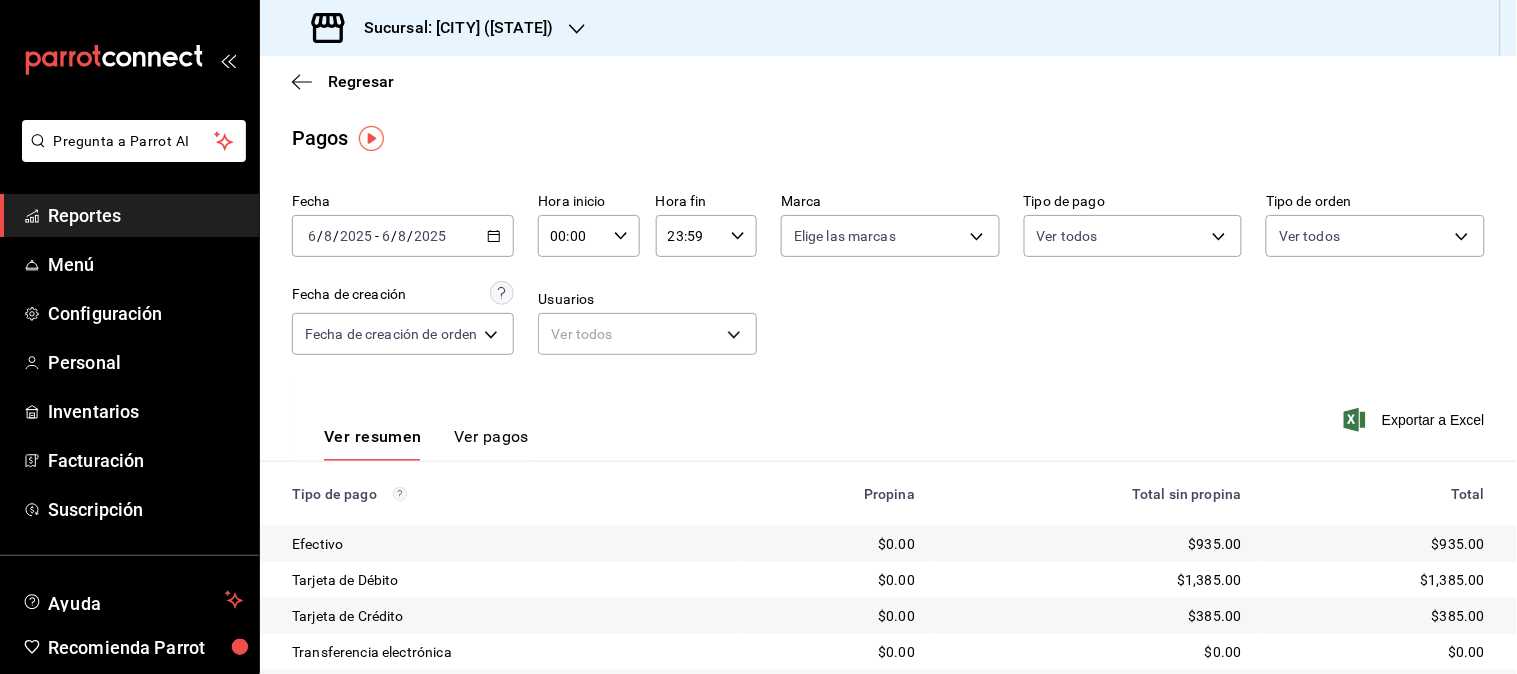 click 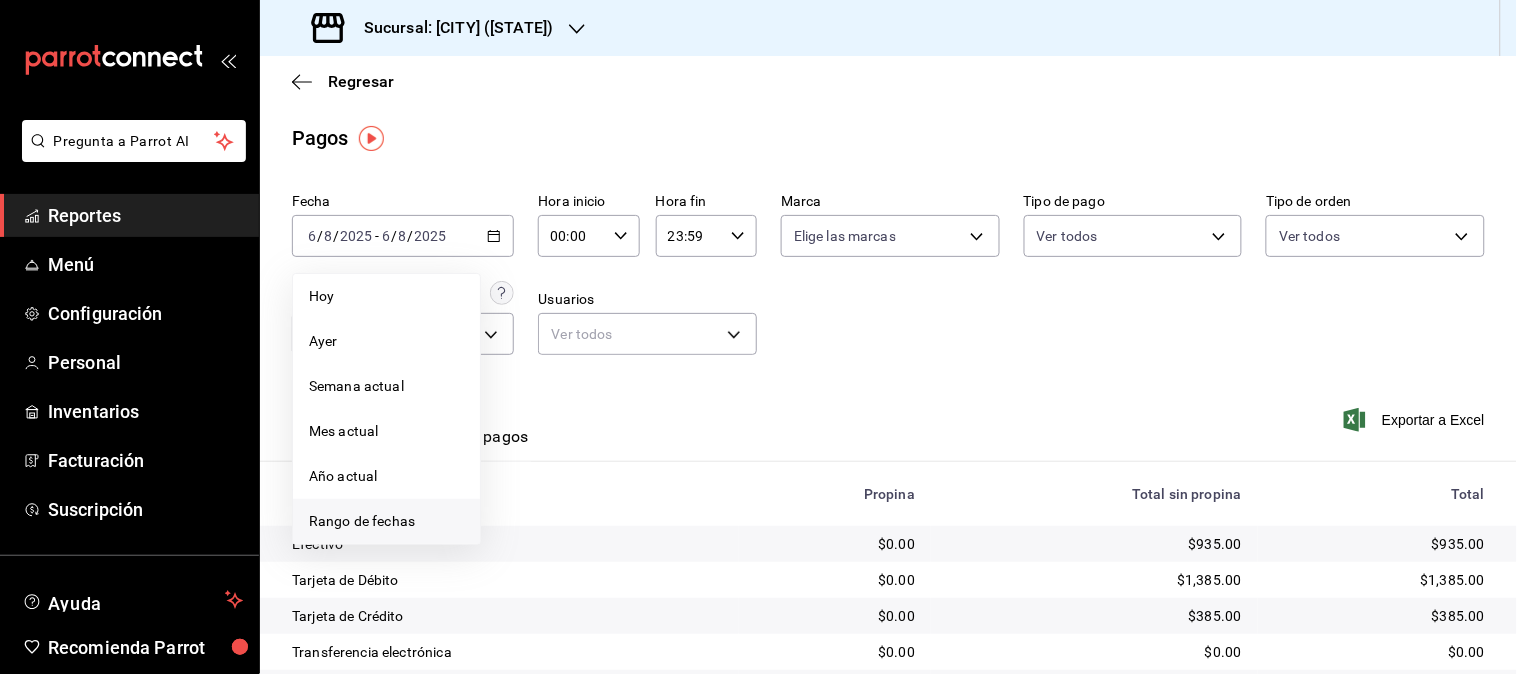 click on "Rango de fechas" at bounding box center [386, 521] 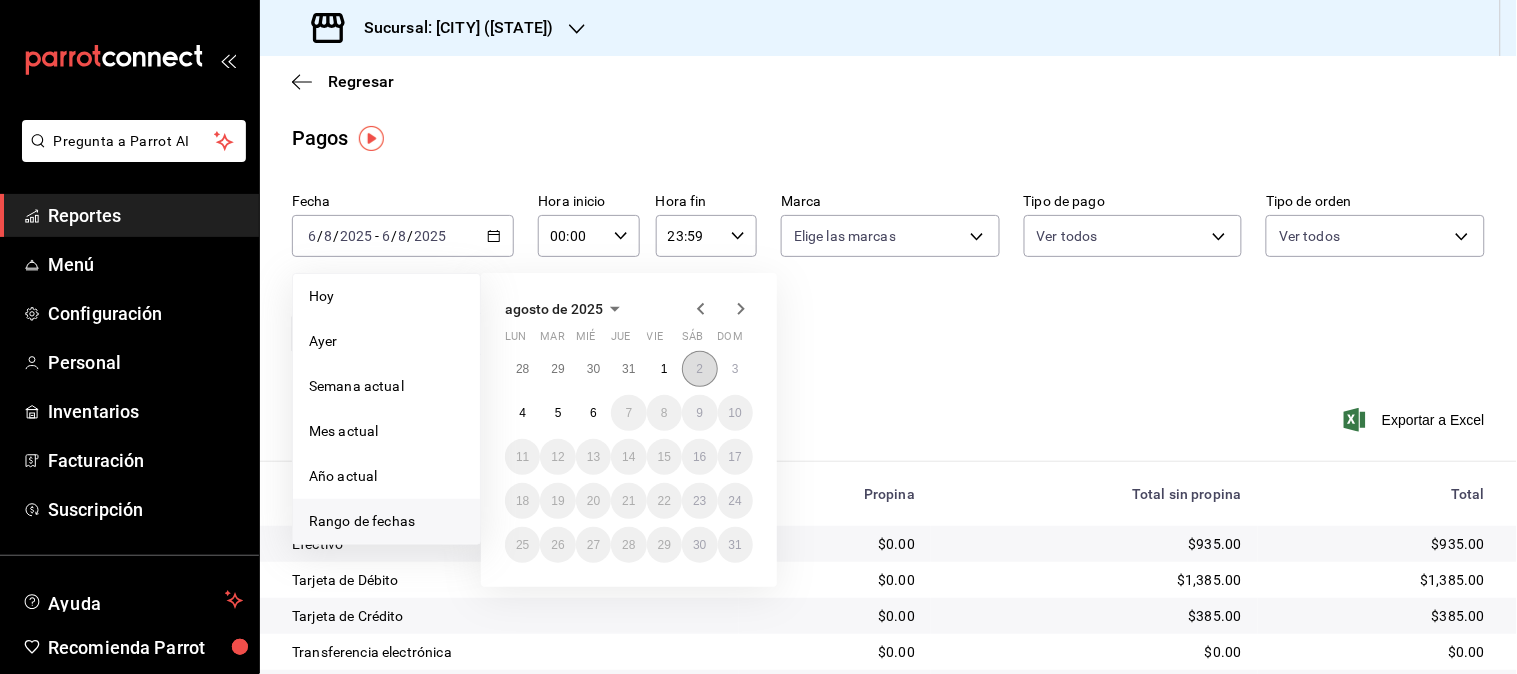 click on "2" at bounding box center (699, 369) 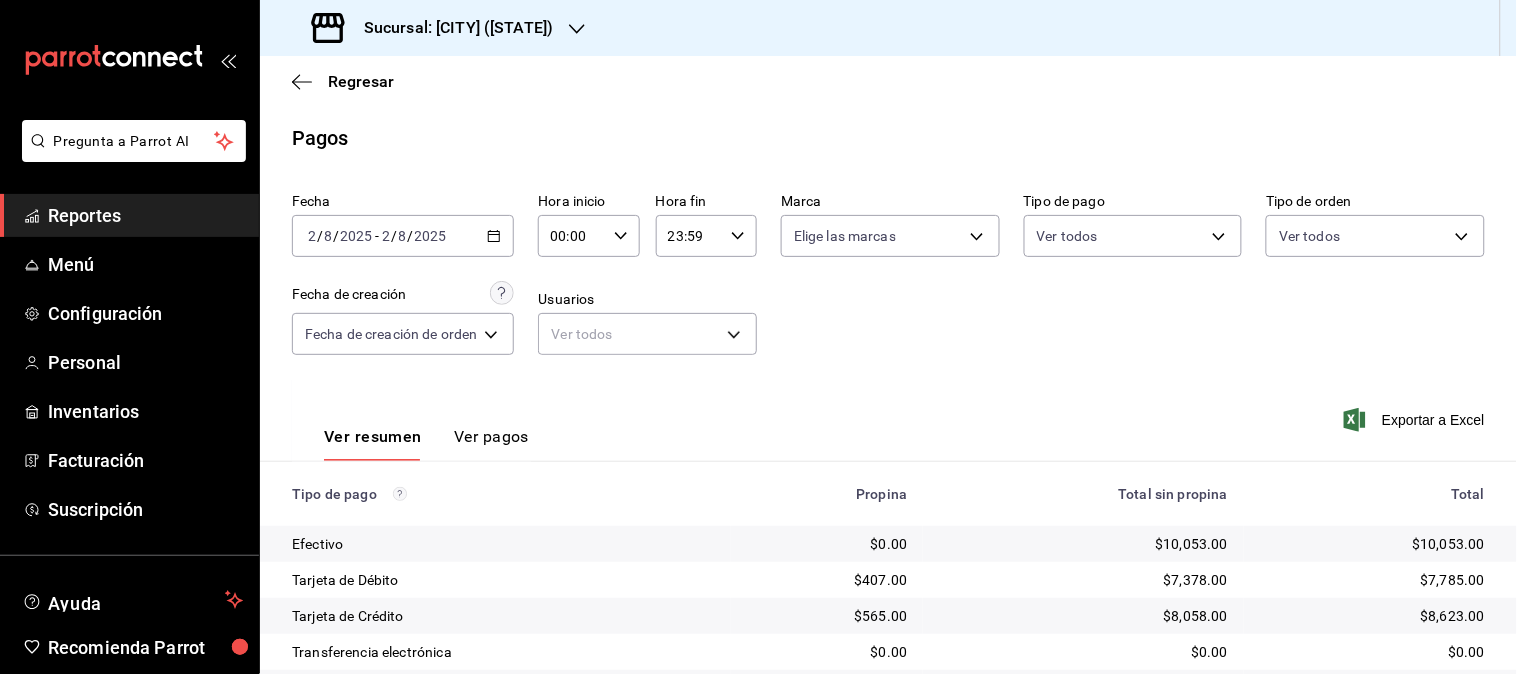 scroll, scrollTop: 316, scrollLeft: 0, axis: vertical 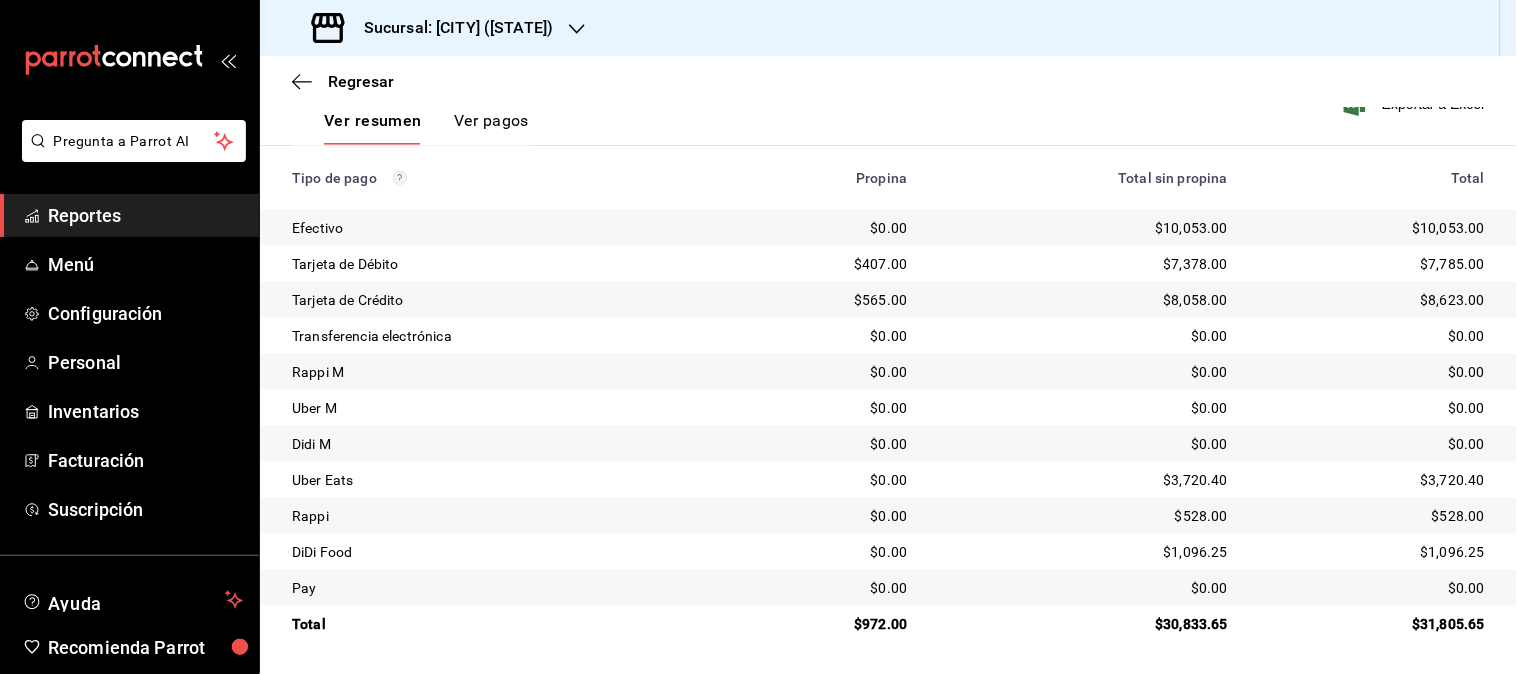 click on "Sucursal: [CITY] ([STATE])" at bounding box center (434, 28) 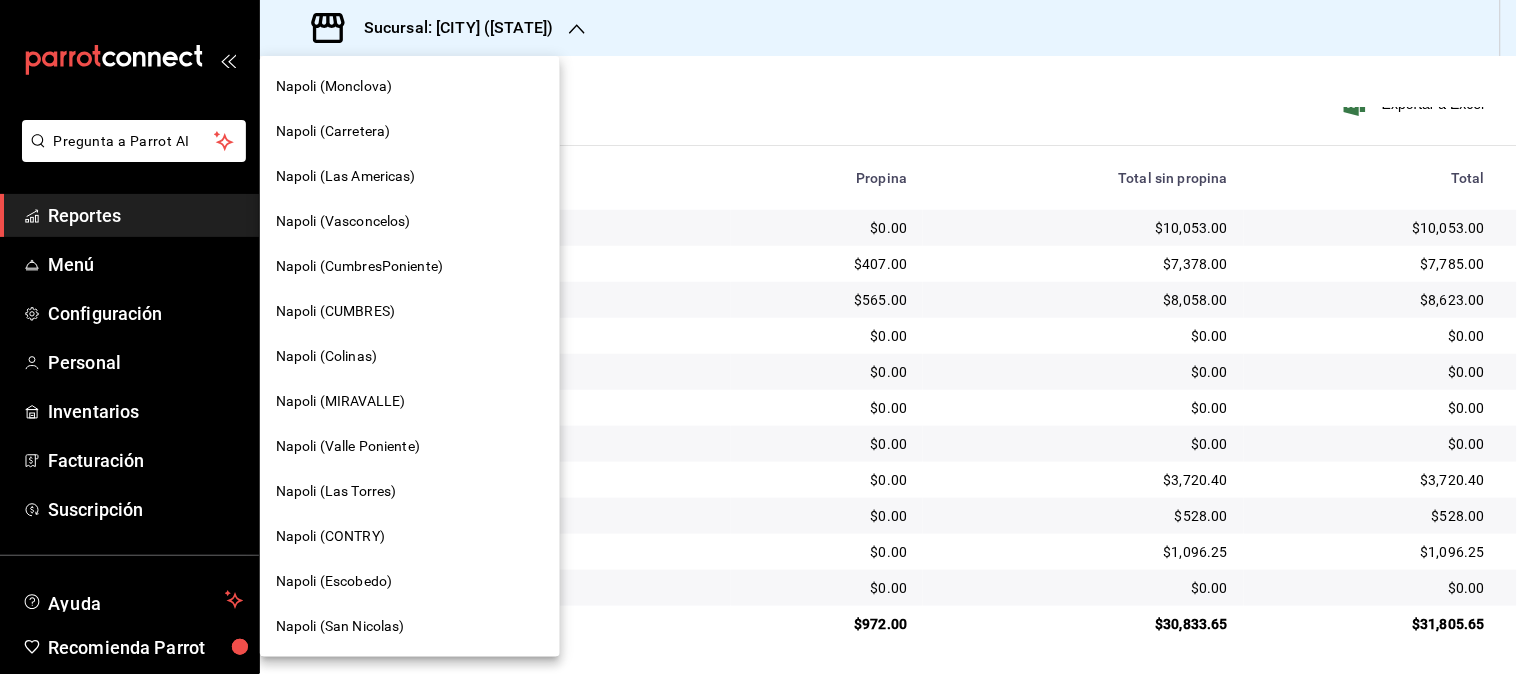 click on "Napoli (MIRAVALLE)" at bounding box center (410, 401) 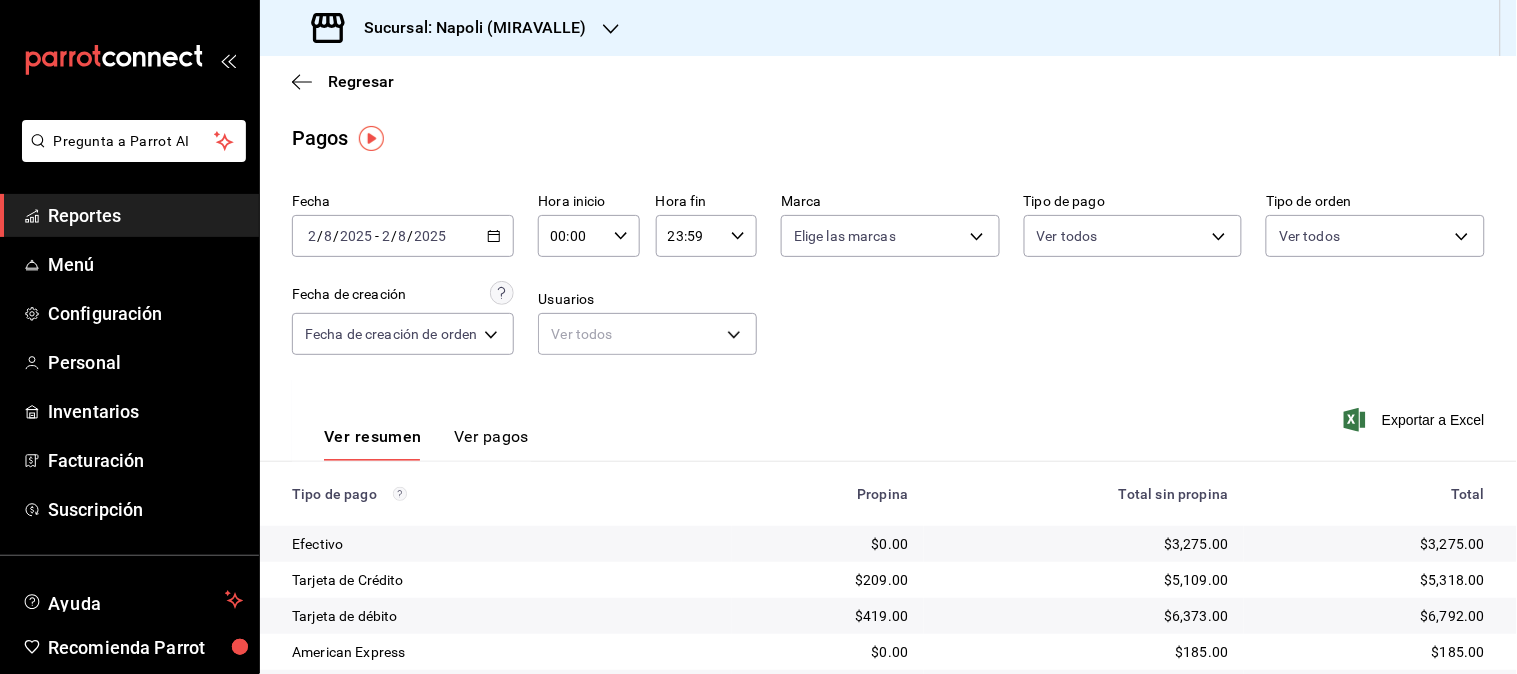 click 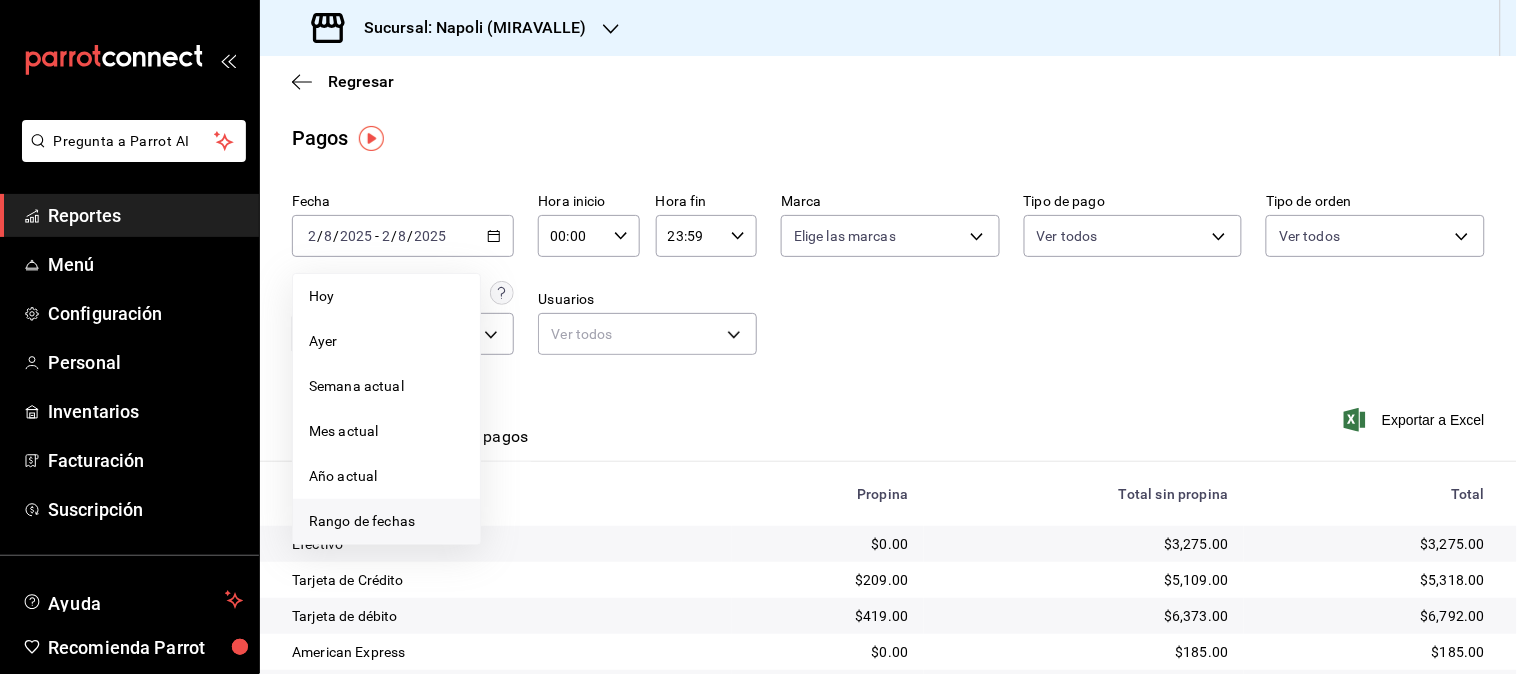 click on "Rango de fechas" at bounding box center (386, 521) 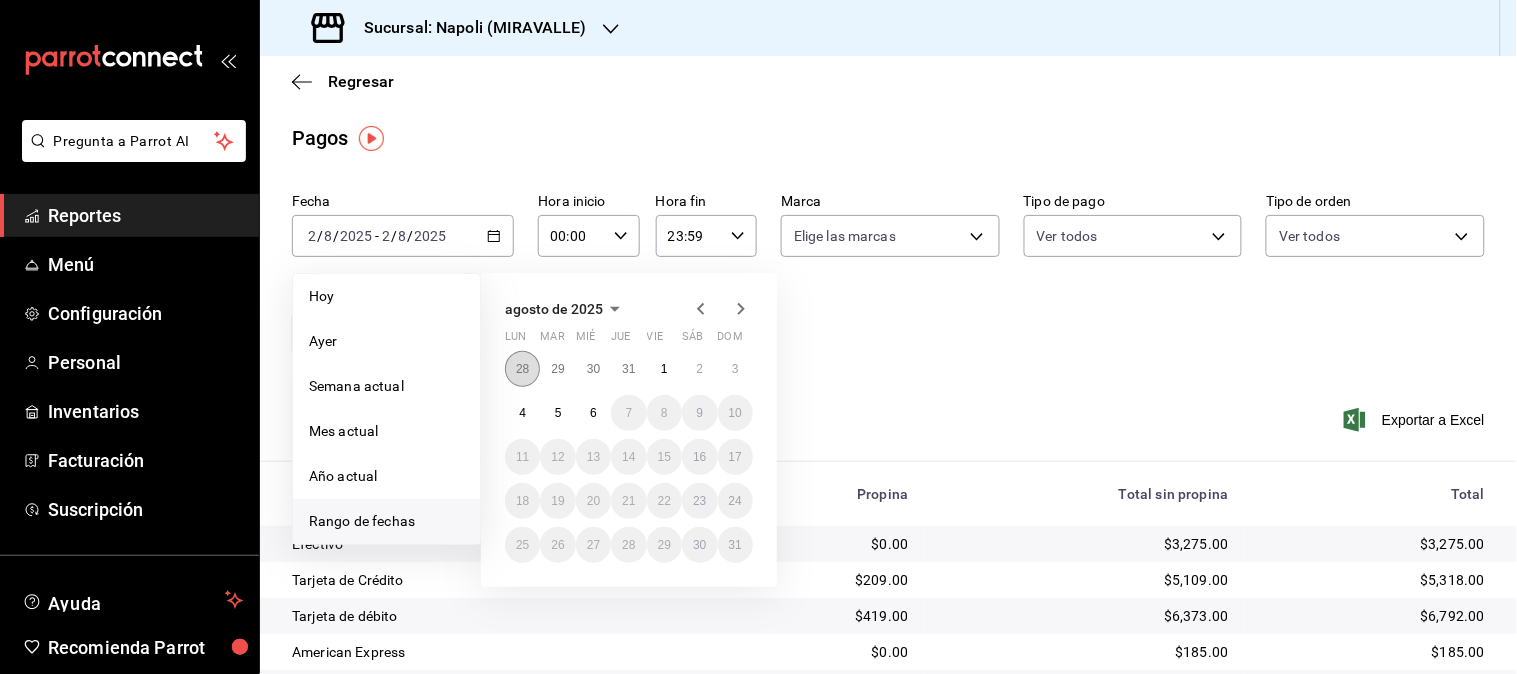 click on "28" at bounding box center [522, 369] 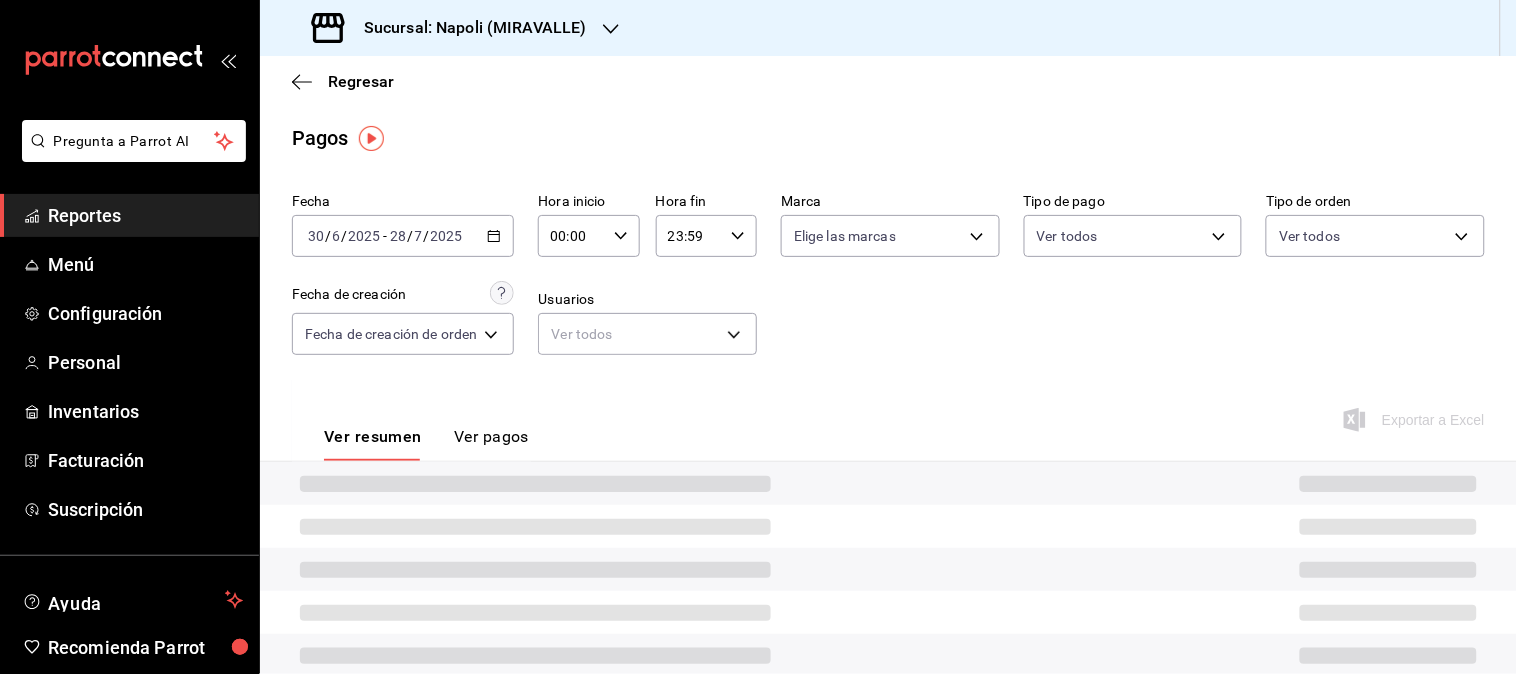 click on "2025-06-30 30 / 6 / 2025 - 2025-07-28 28 / 7 / 2025" at bounding box center (403, 236) 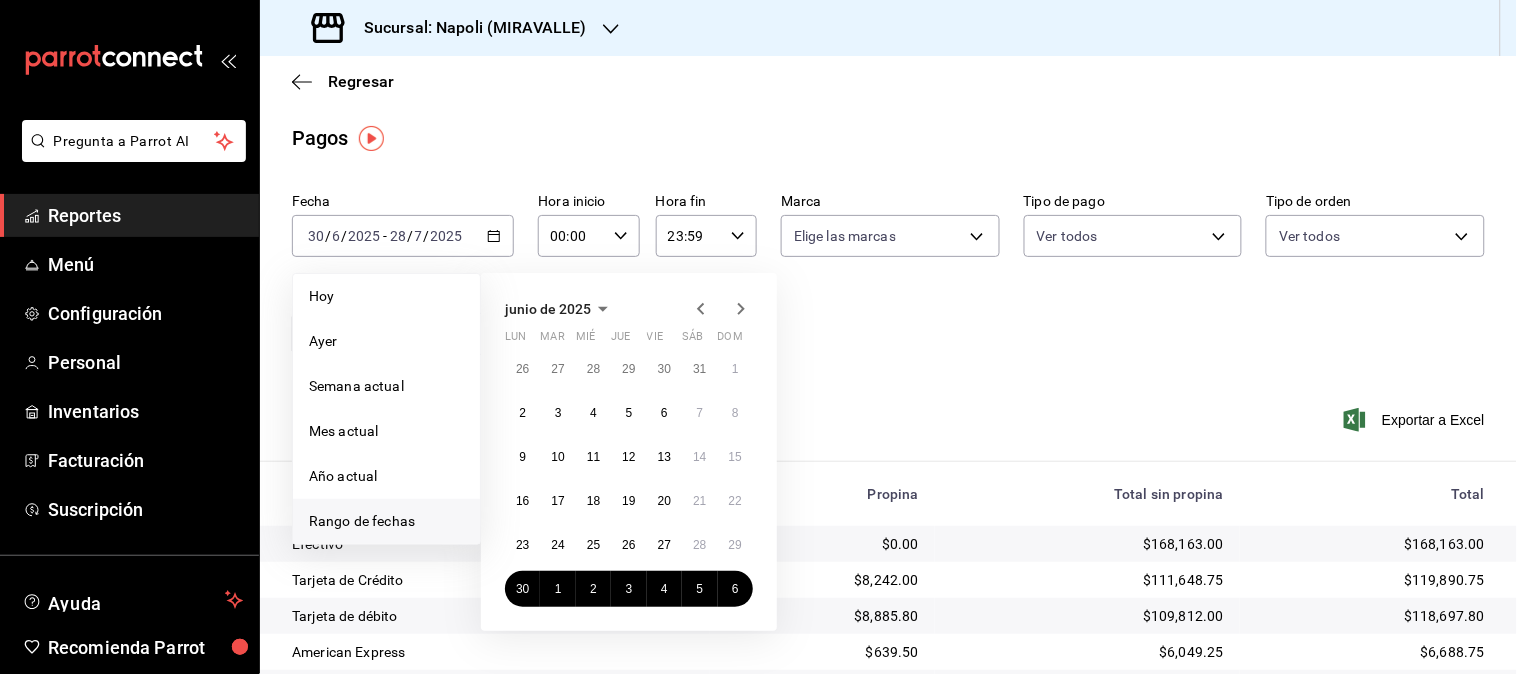 click 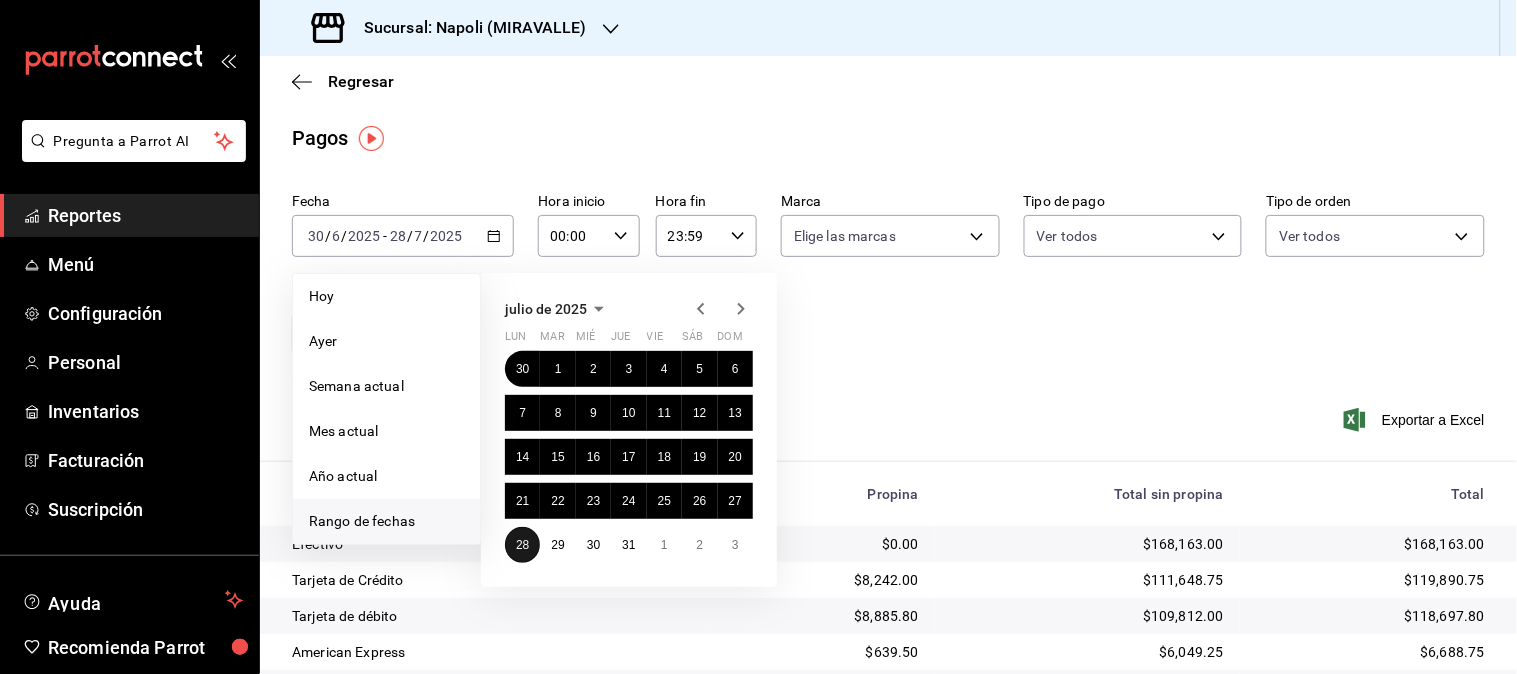 click on "28" at bounding box center (522, 545) 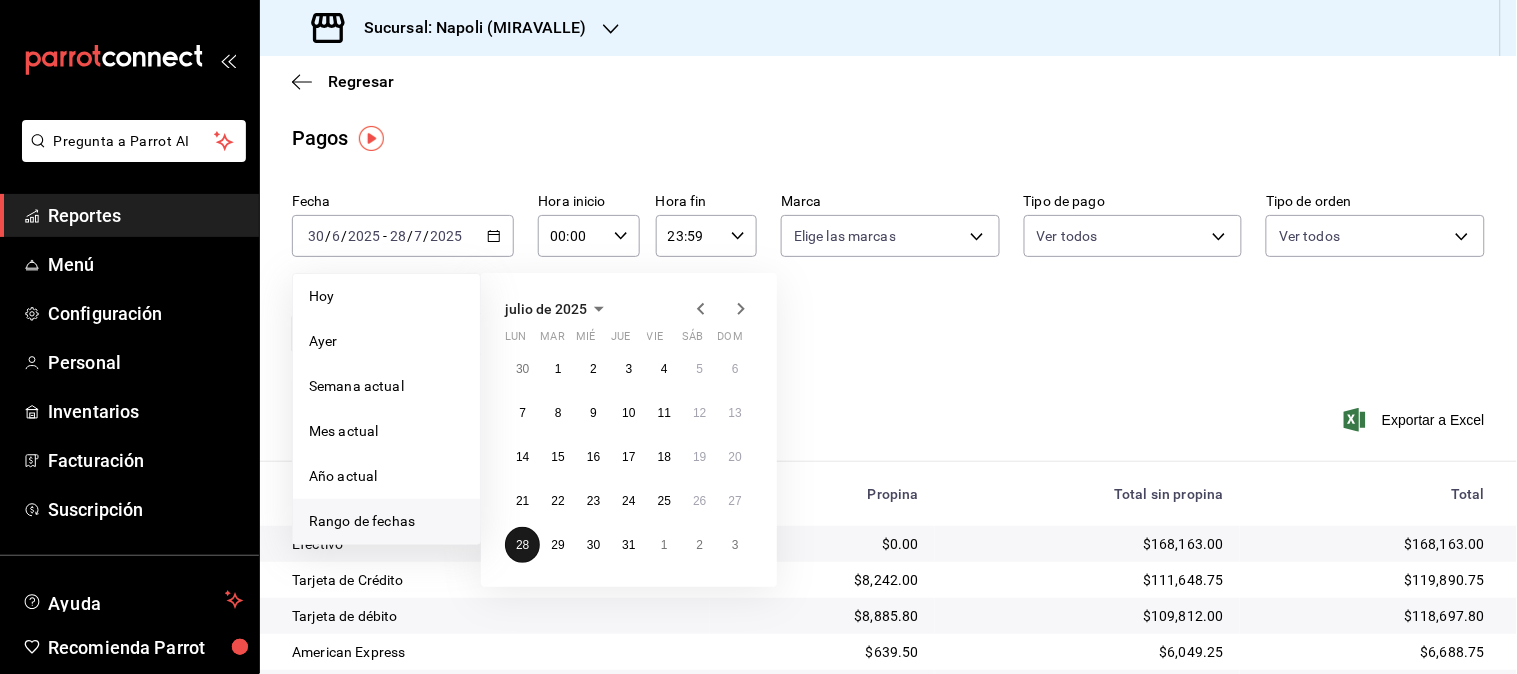click on "28" at bounding box center (522, 545) 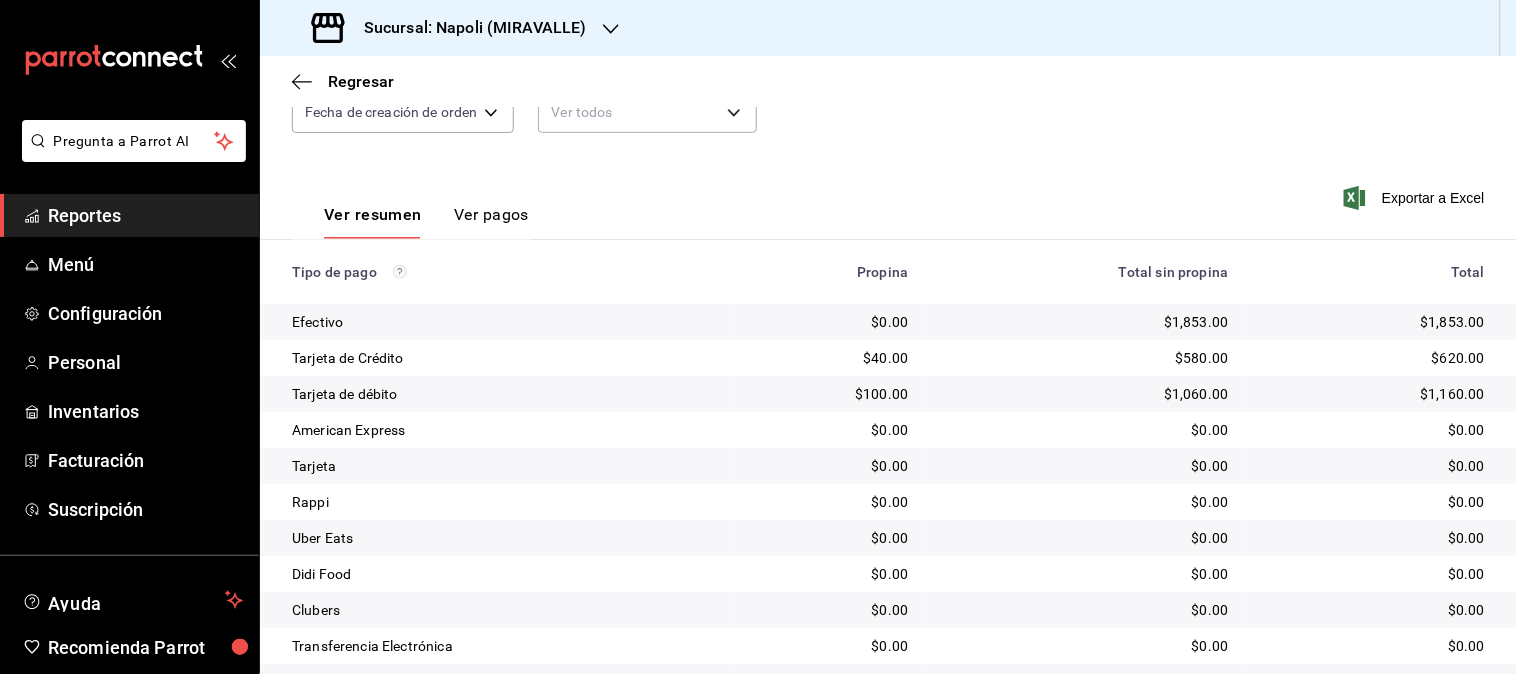scroll, scrollTop: 388, scrollLeft: 0, axis: vertical 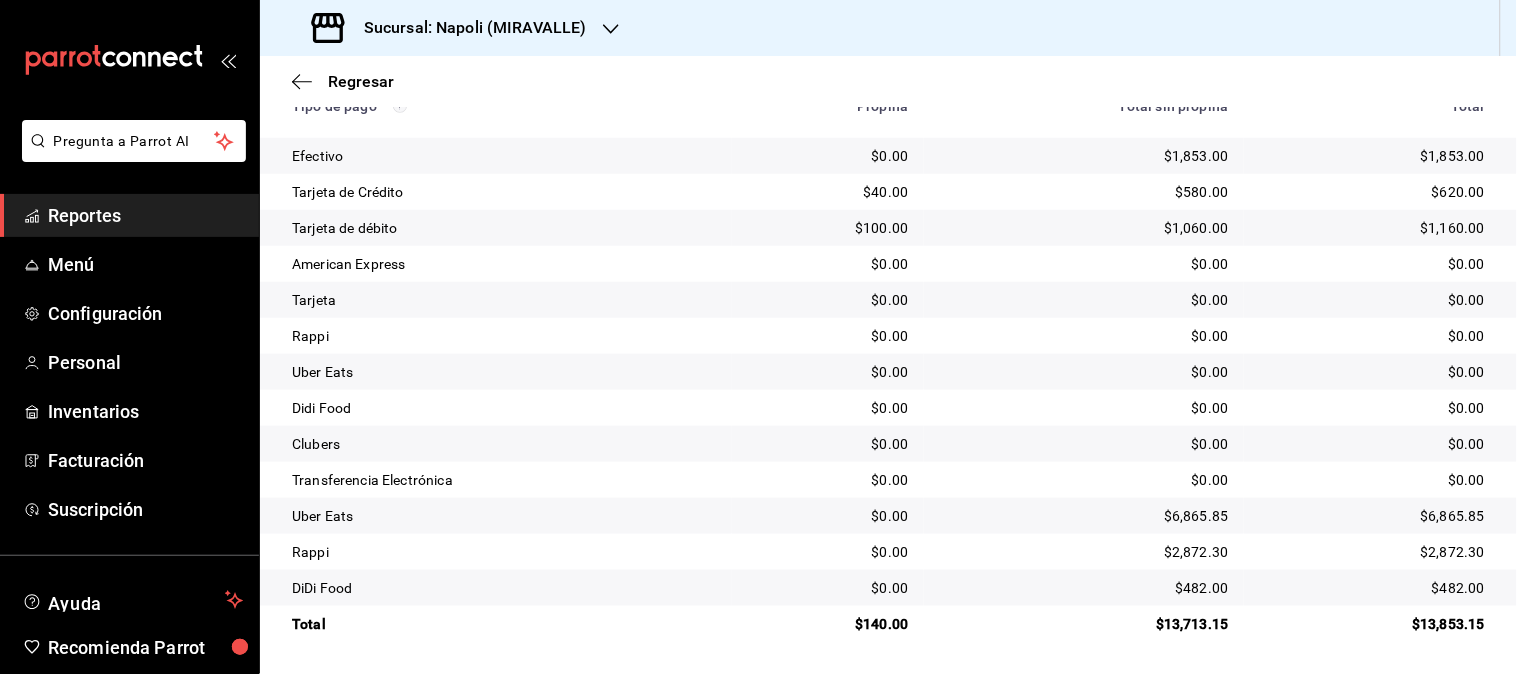 click 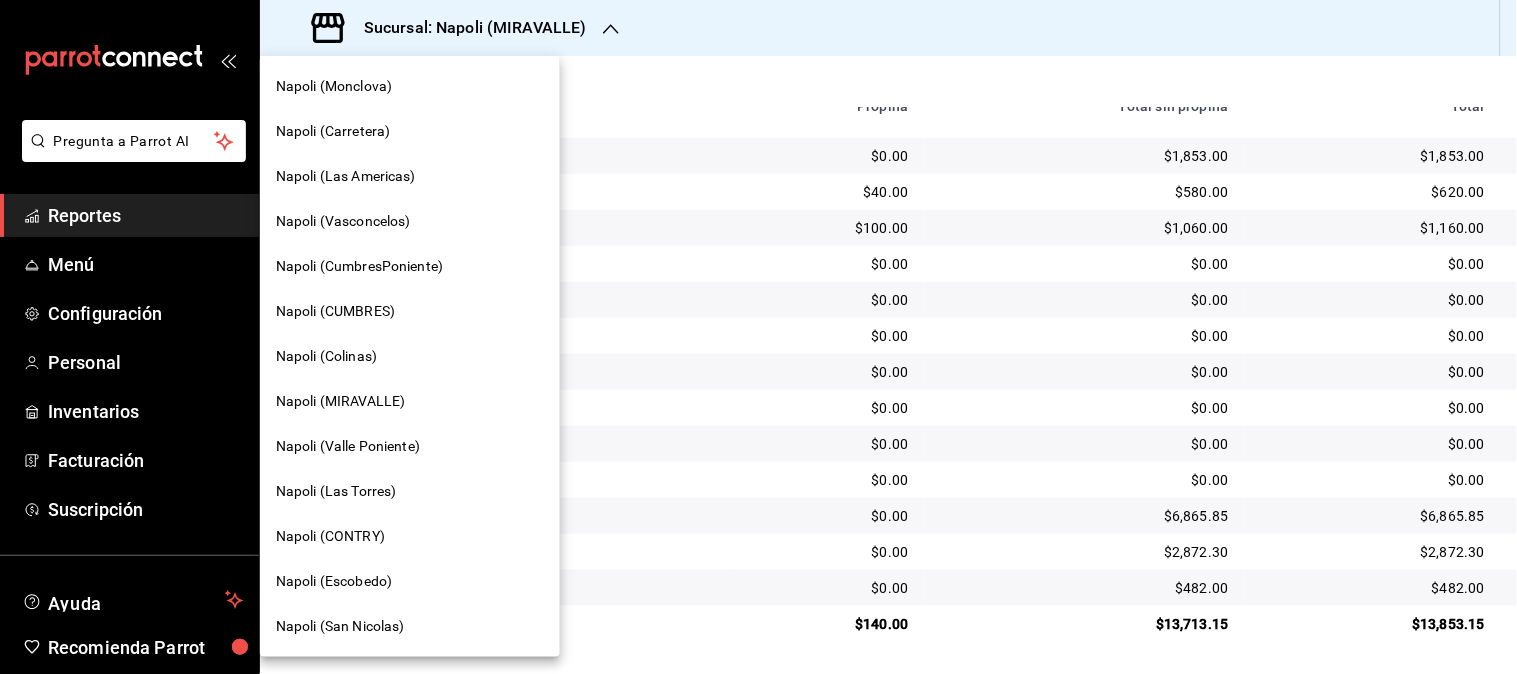 click on "Napoli (Colinas)" at bounding box center (326, 356) 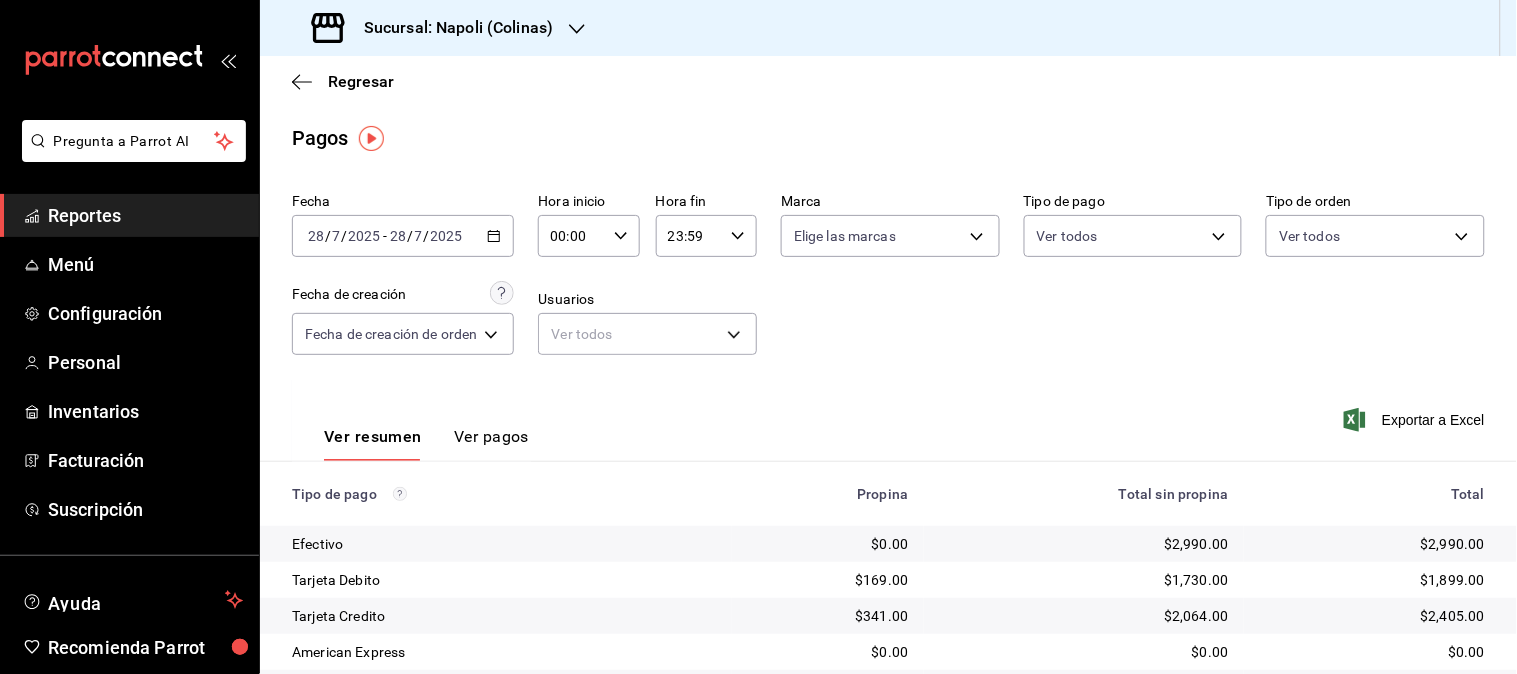 click 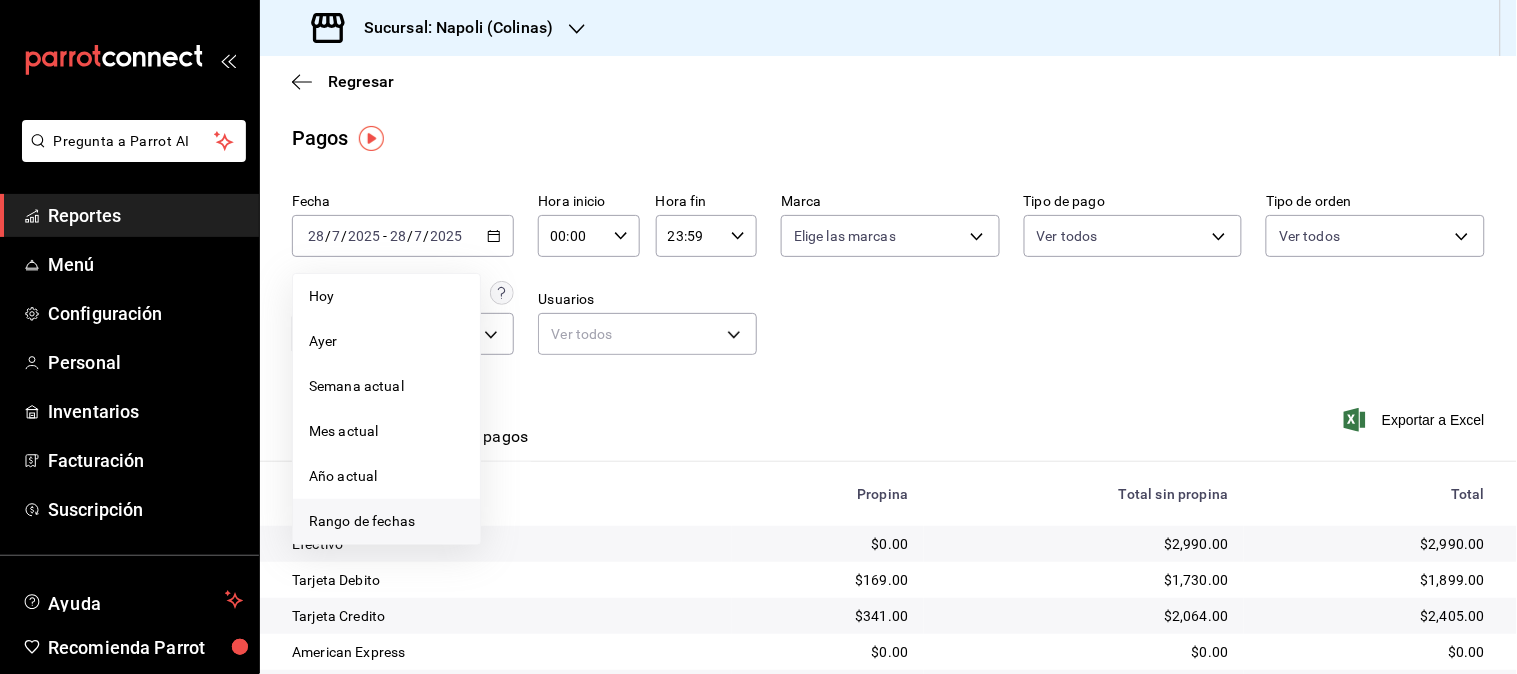 click on "Rango de fechas" at bounding box center (386, 521) 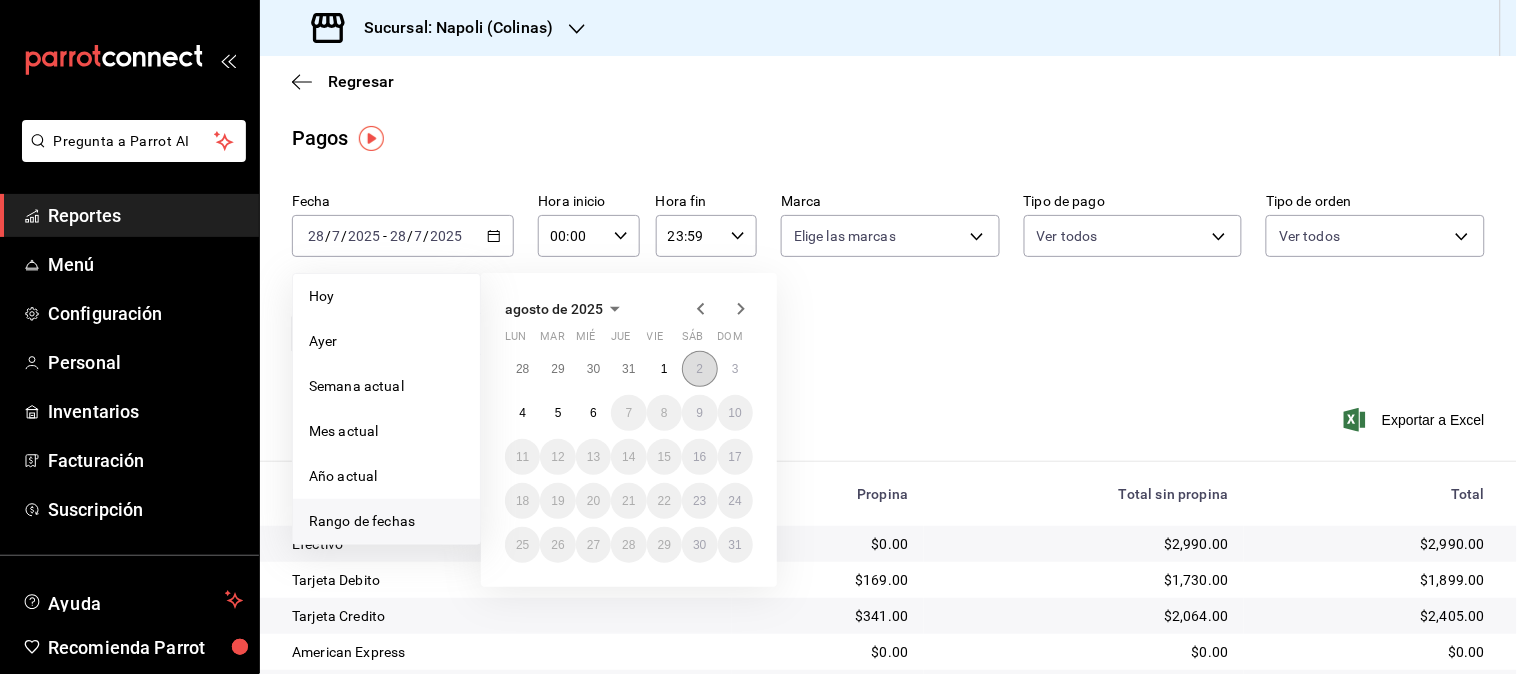 click on "2" at bounding box center (699, 369) 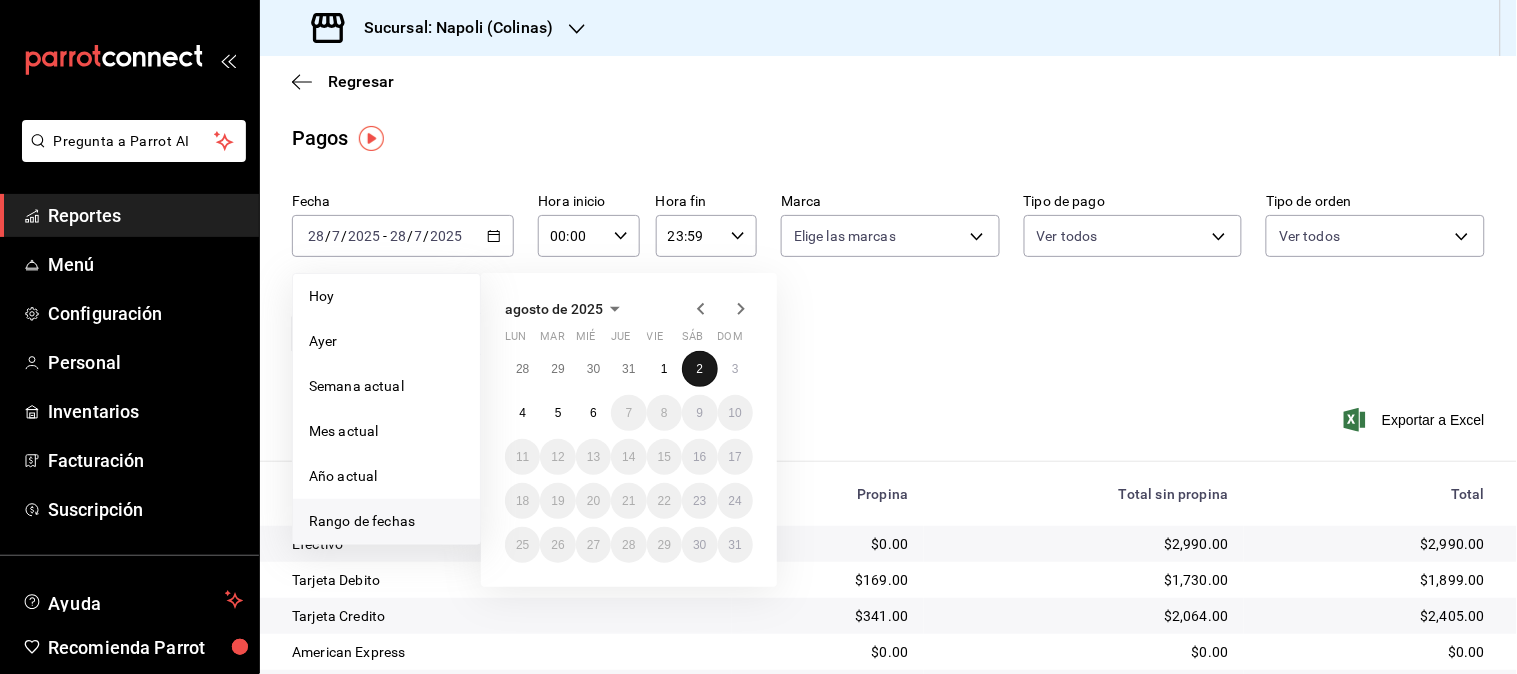 click on "2" at bounding box center (699, 369) 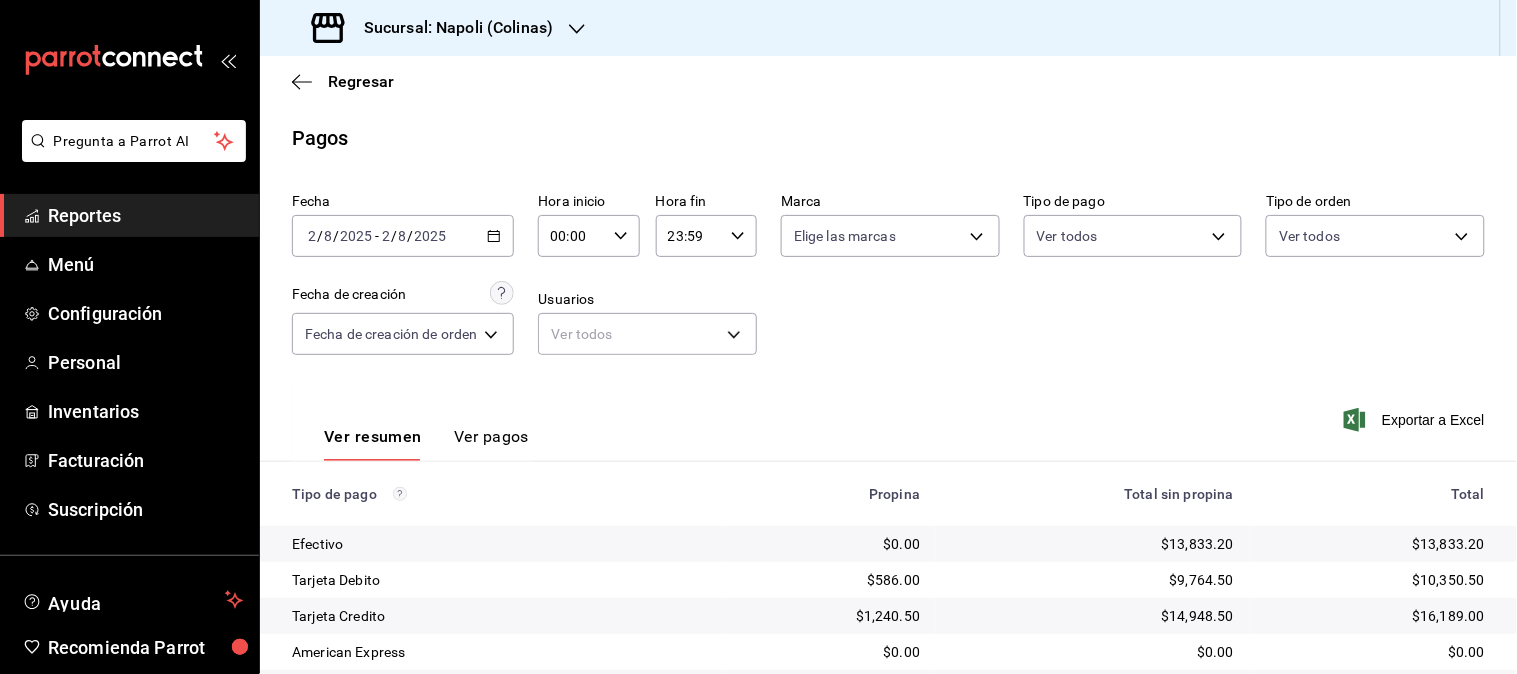 scroll, scrollTop: 244, scrollLeft: 0, axis: vertical 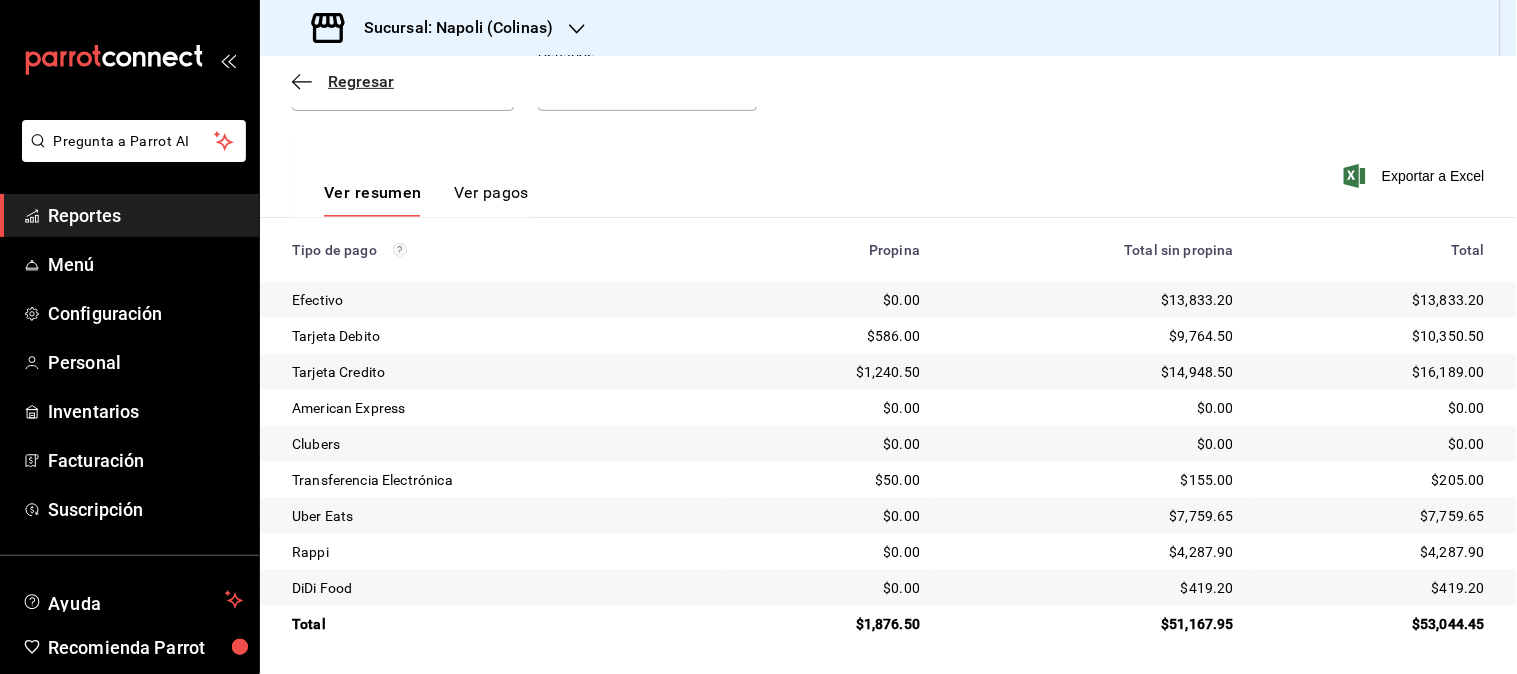 click on "Regresar" at bounding box center [361, 81] 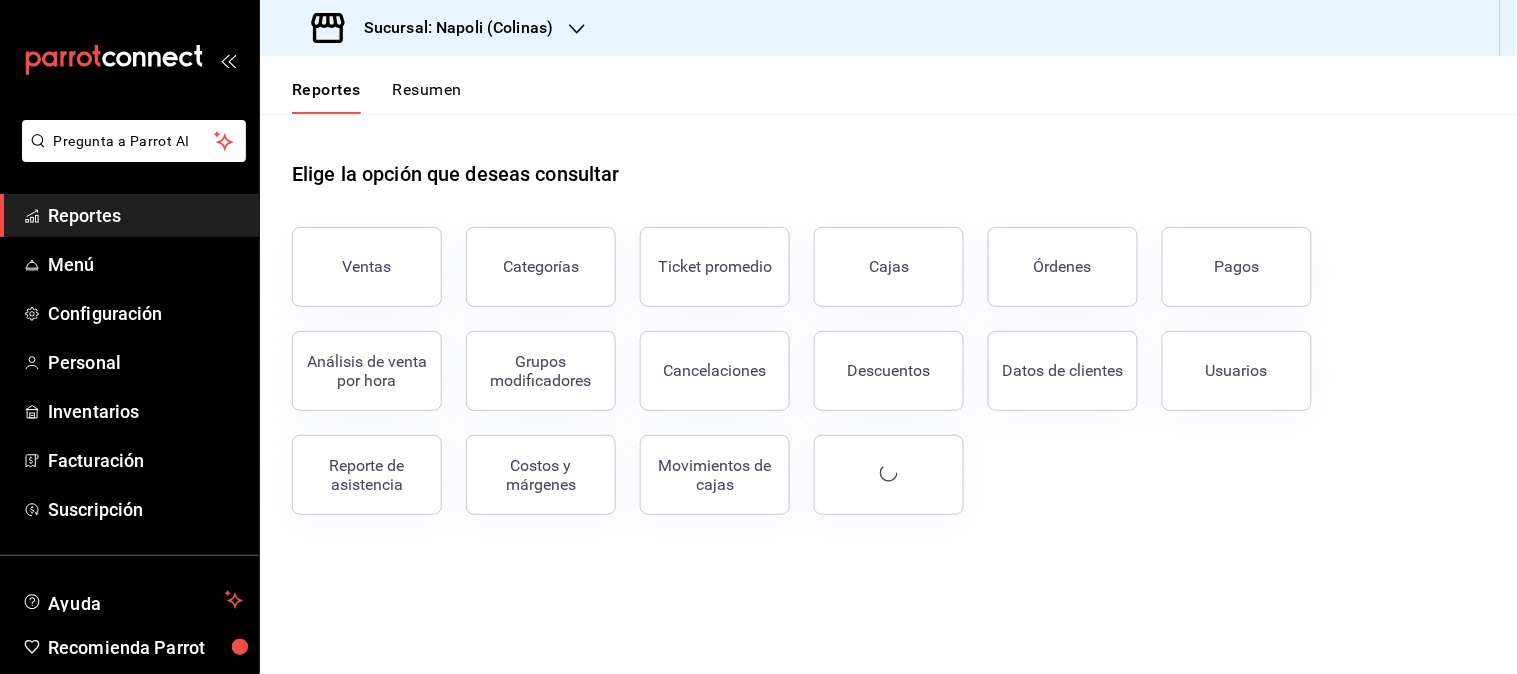 click on "Sucursal: Napoli (Colinas)" at bounding box center [434, 28] 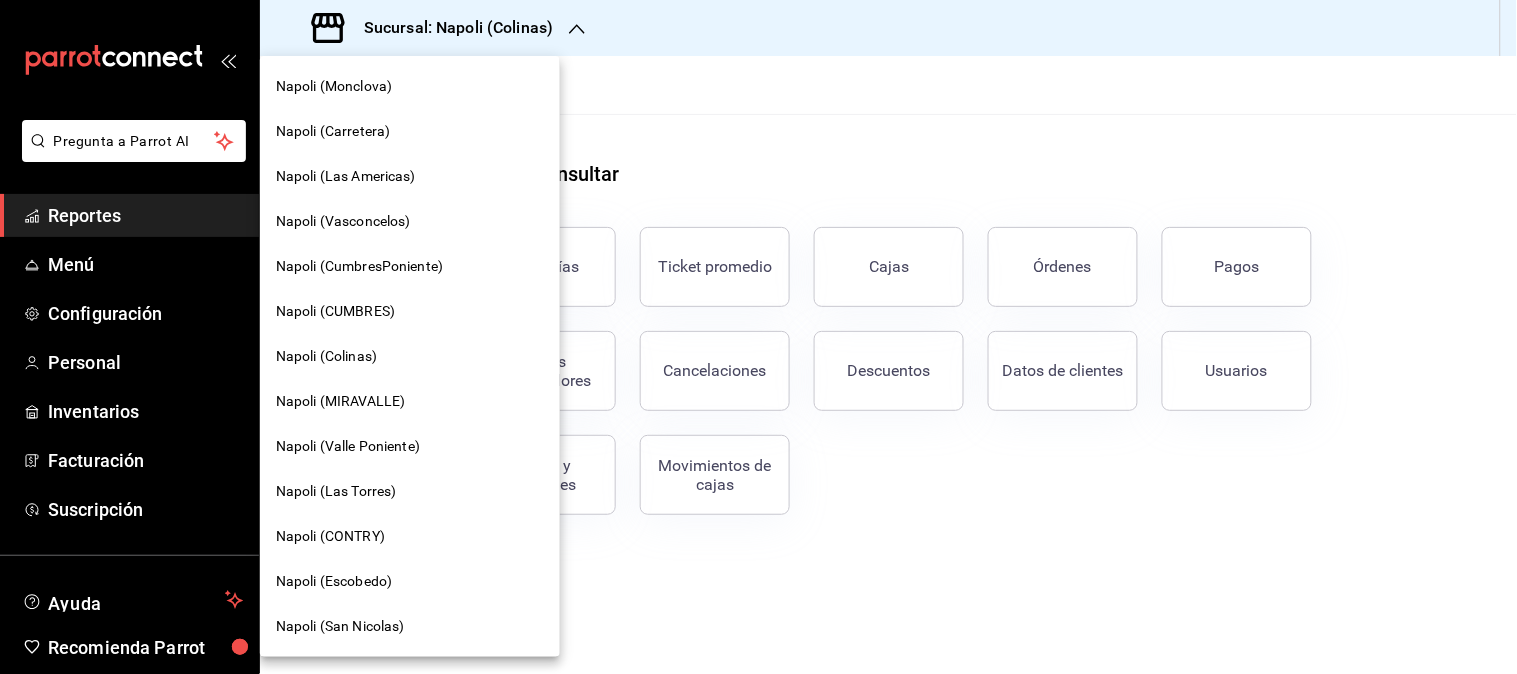 click on "Napoli (CONTRY)" at bounding box center (330, 536) 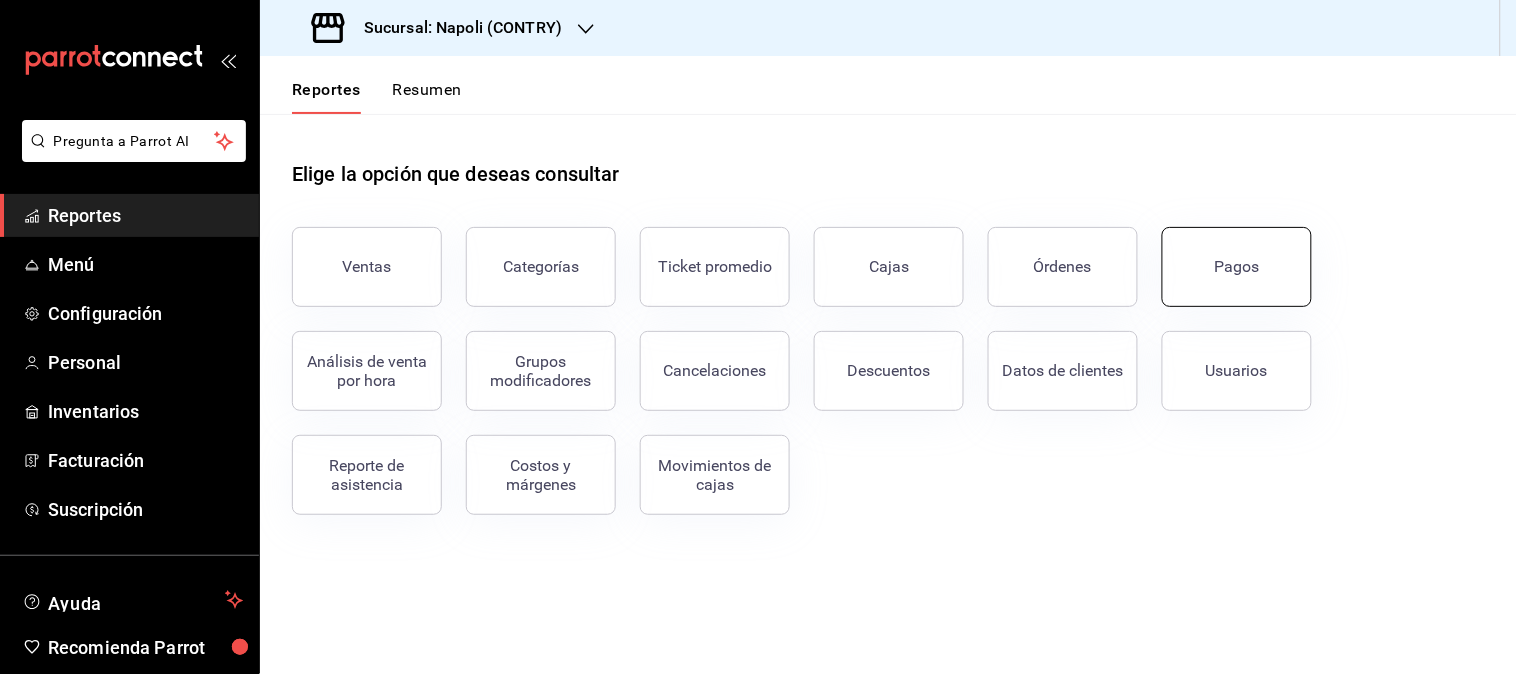 click on "Pagos" at bounding box center [1237, 267] 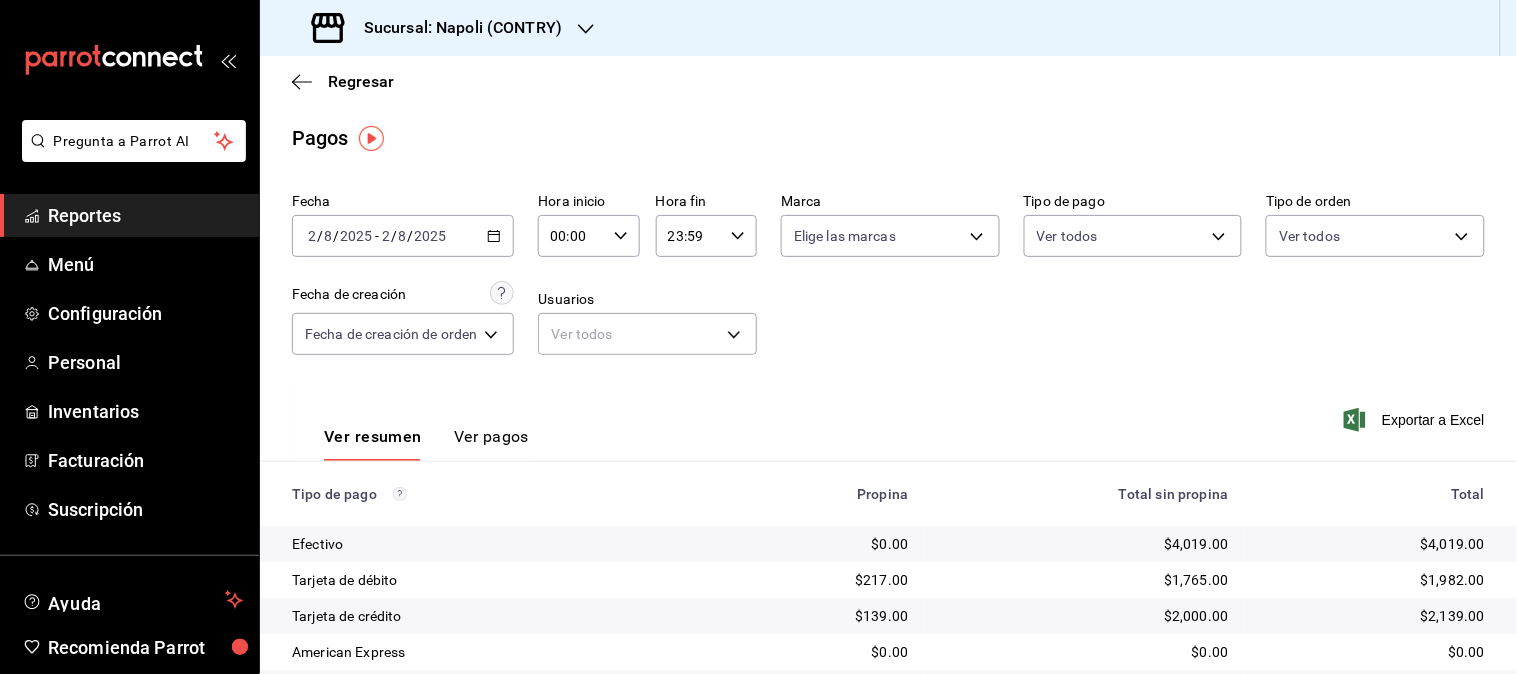 click 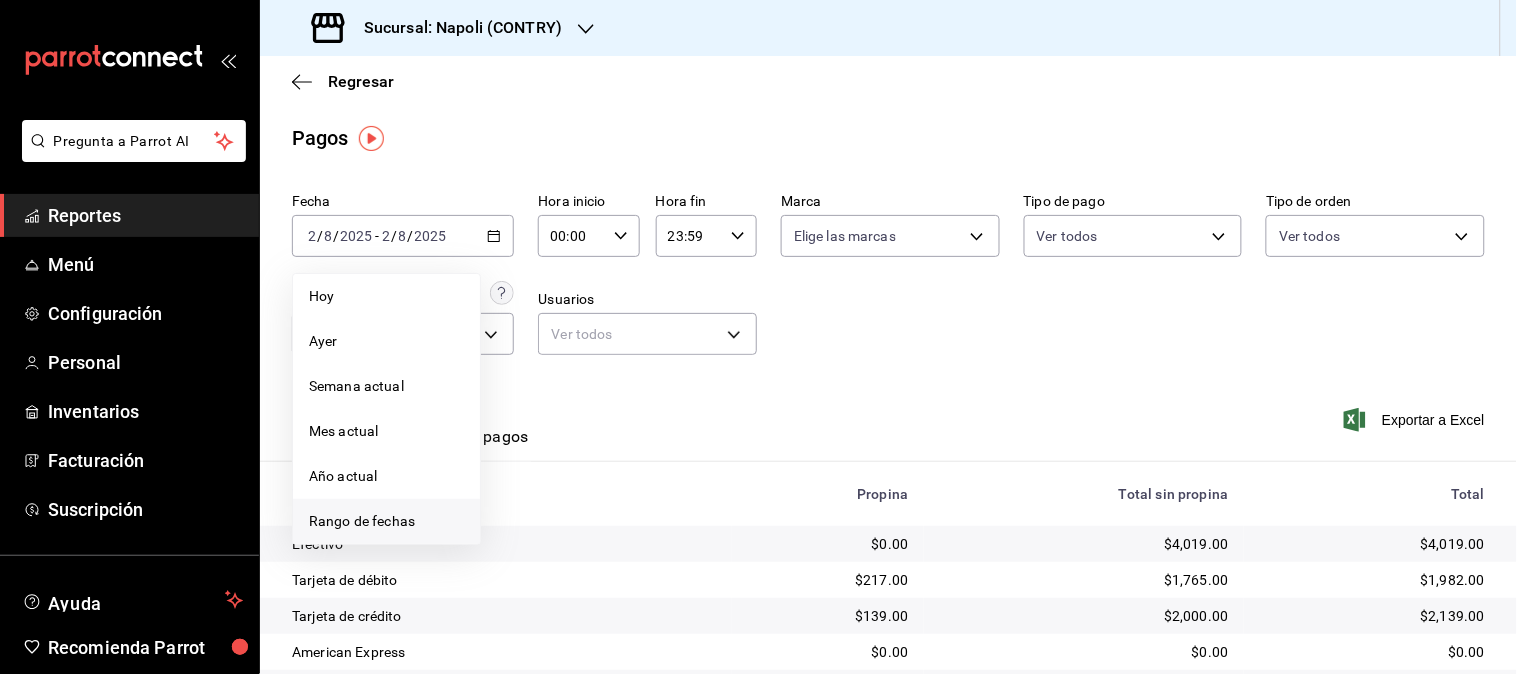 click on "Rango de fechas" at bounding box center (386, 521) 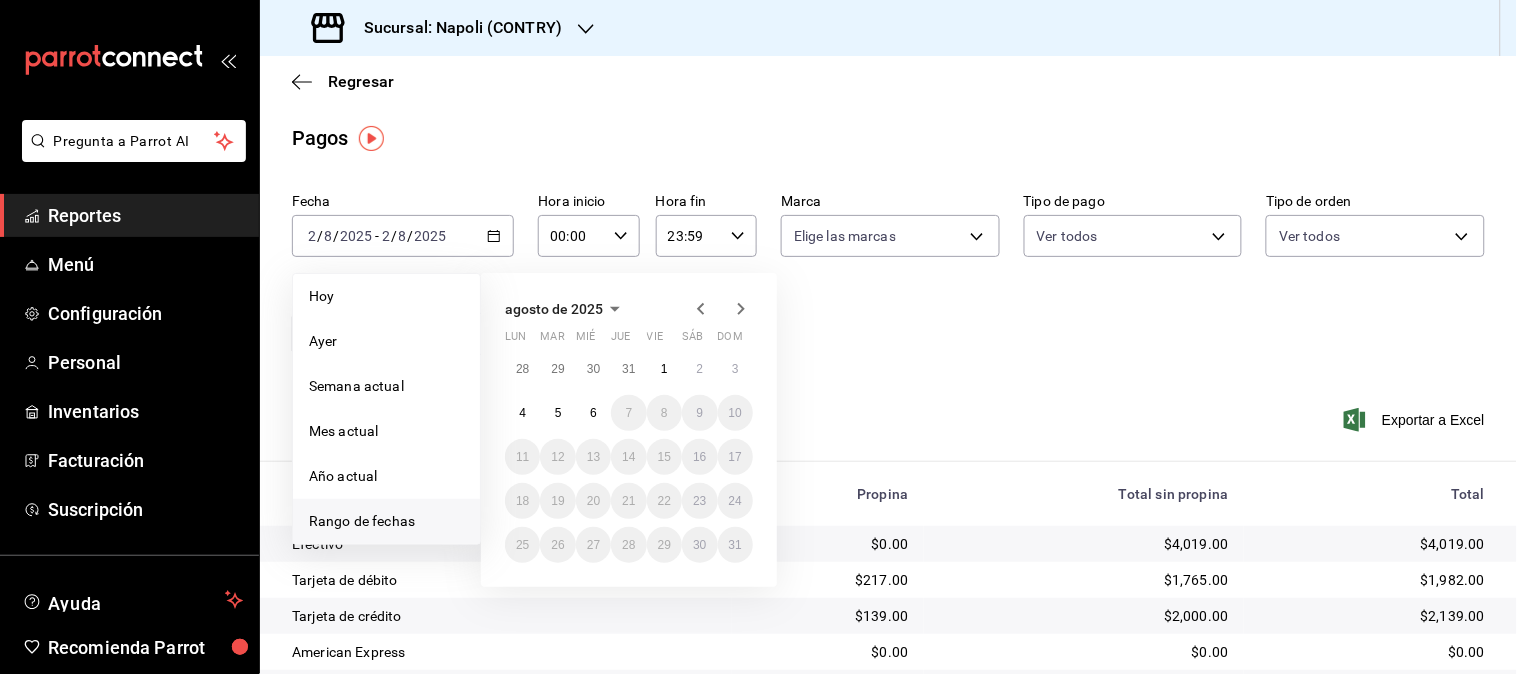 click 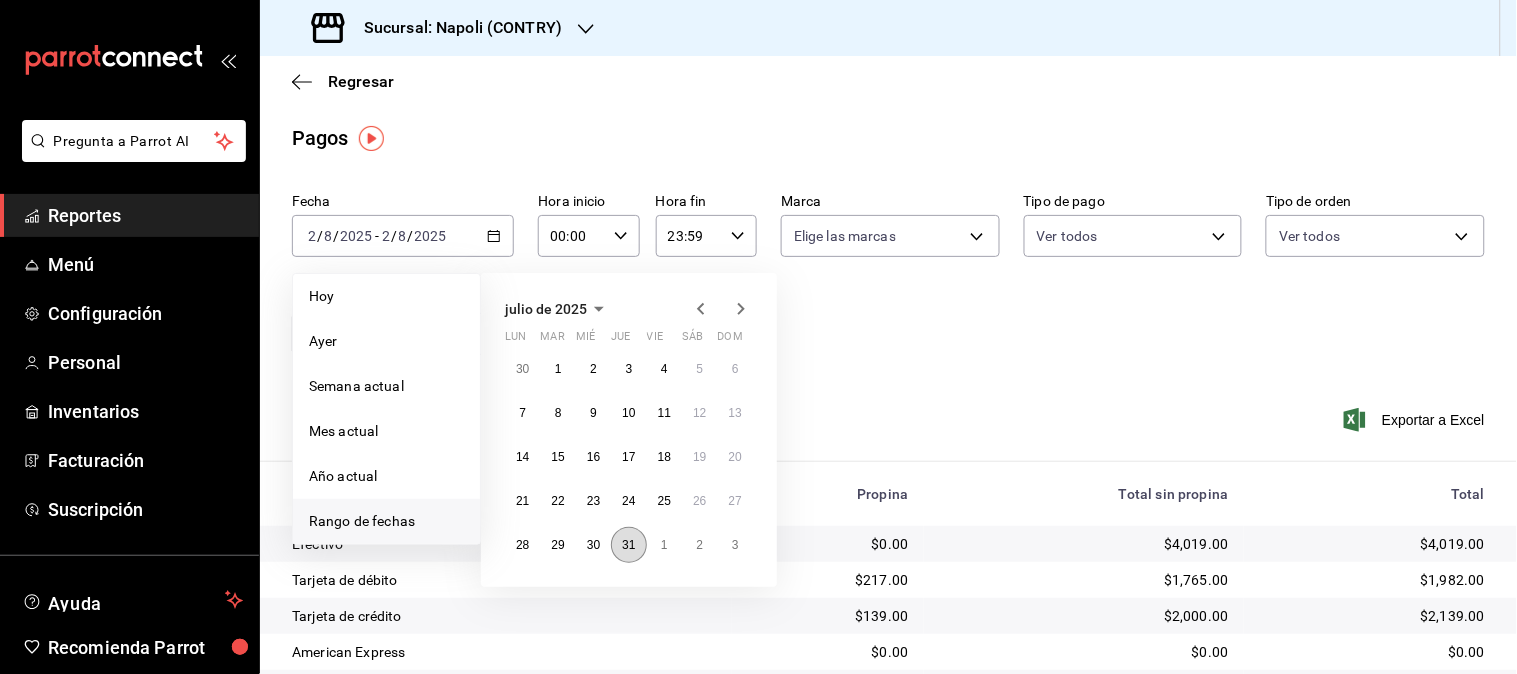 click on "31" at bounding box center [628, 545] 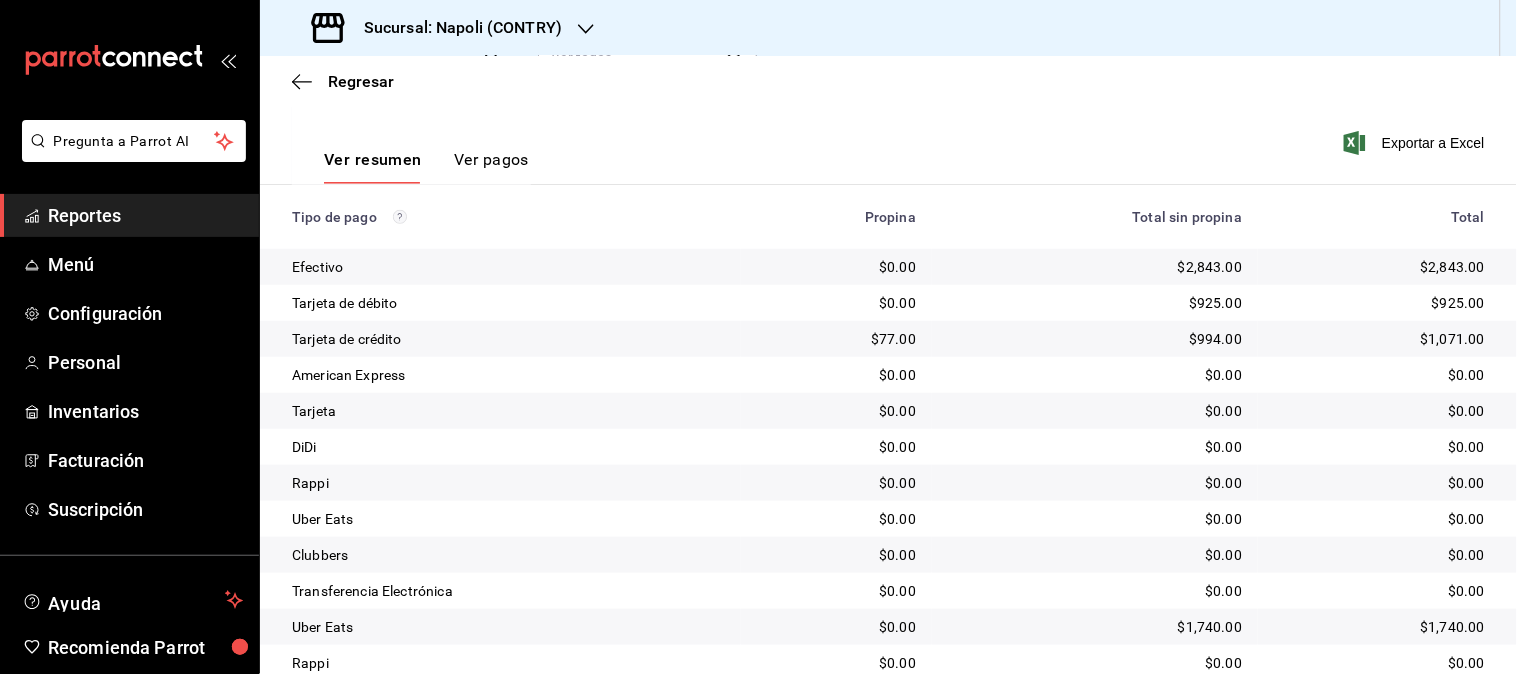 scroll, scrollTop: 388, scrollLeft: 0, axis: vertical 